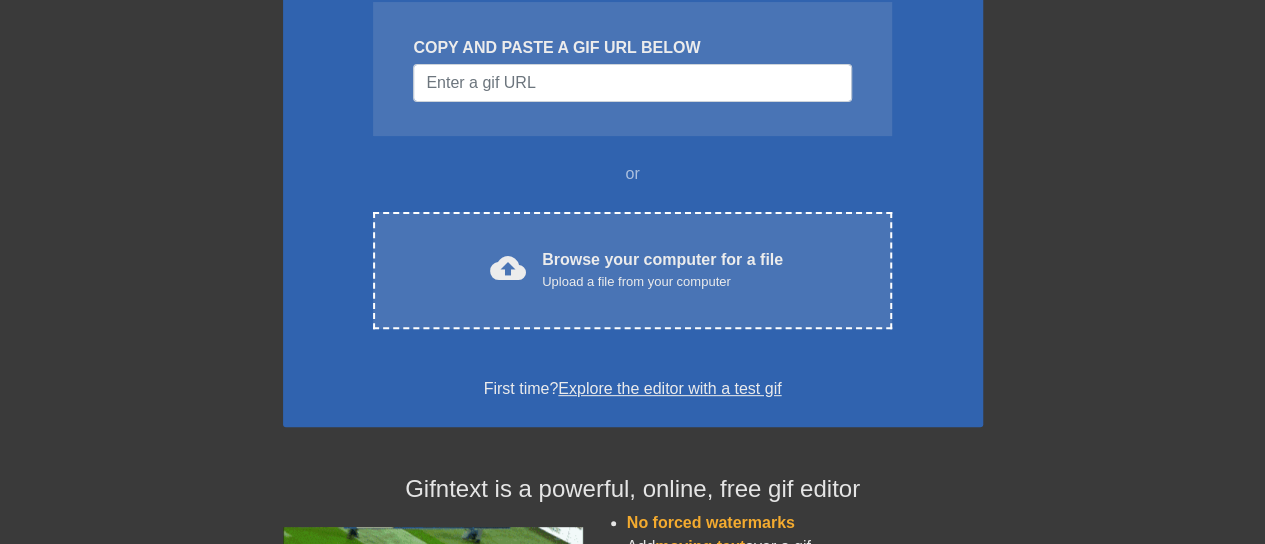scroll, scrollTop: 220, scrollLeft: 0, axis: vertical 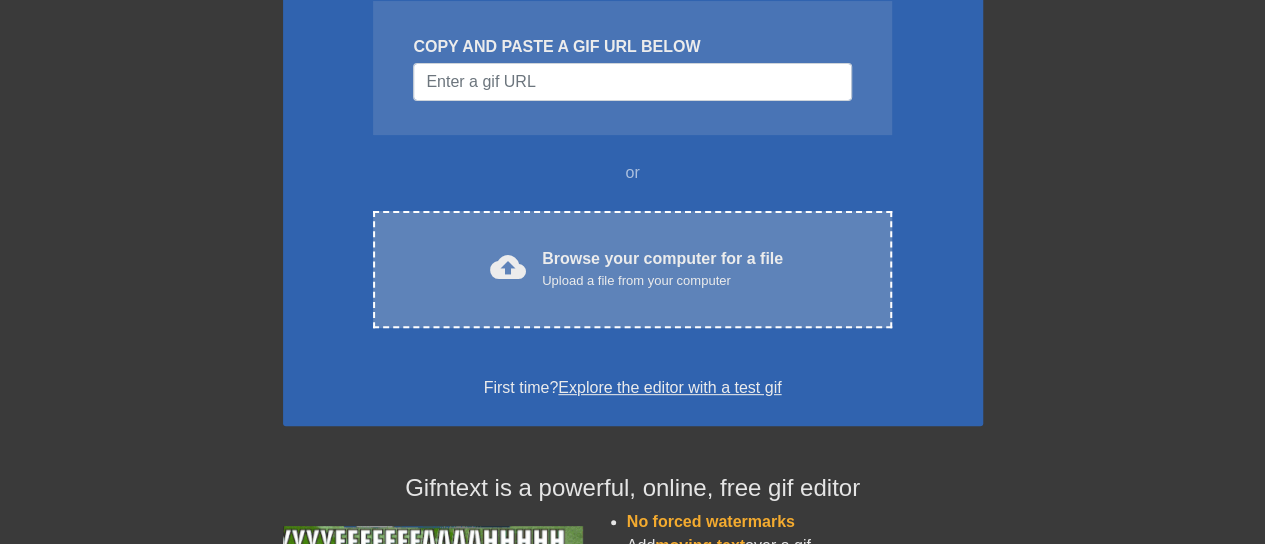 click on "cloud_upload" at bounding box center (508, 267) 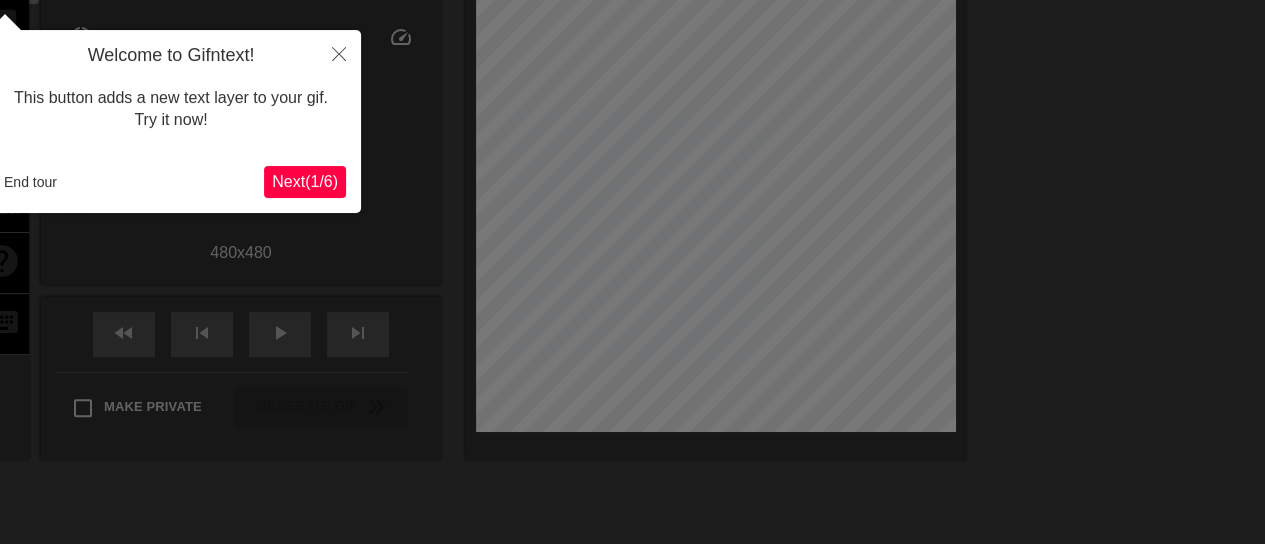 scroll, scrollTop: 49, scrollLeft: 0, axis: vertical 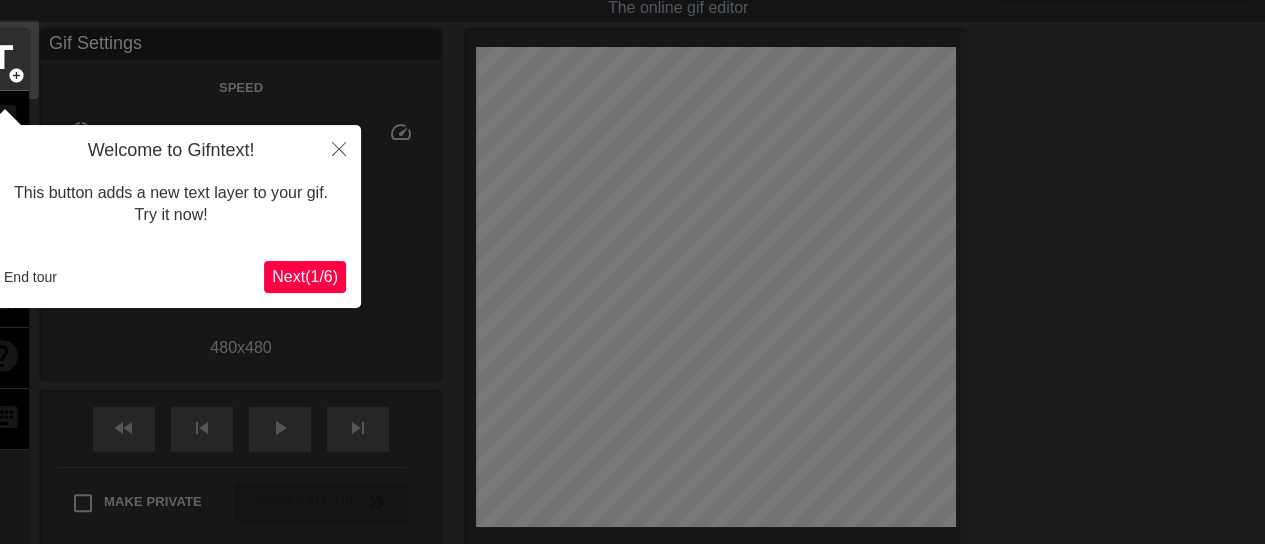 click on "Next  ( 1 / 6 )" at bounding box center [305, 276] 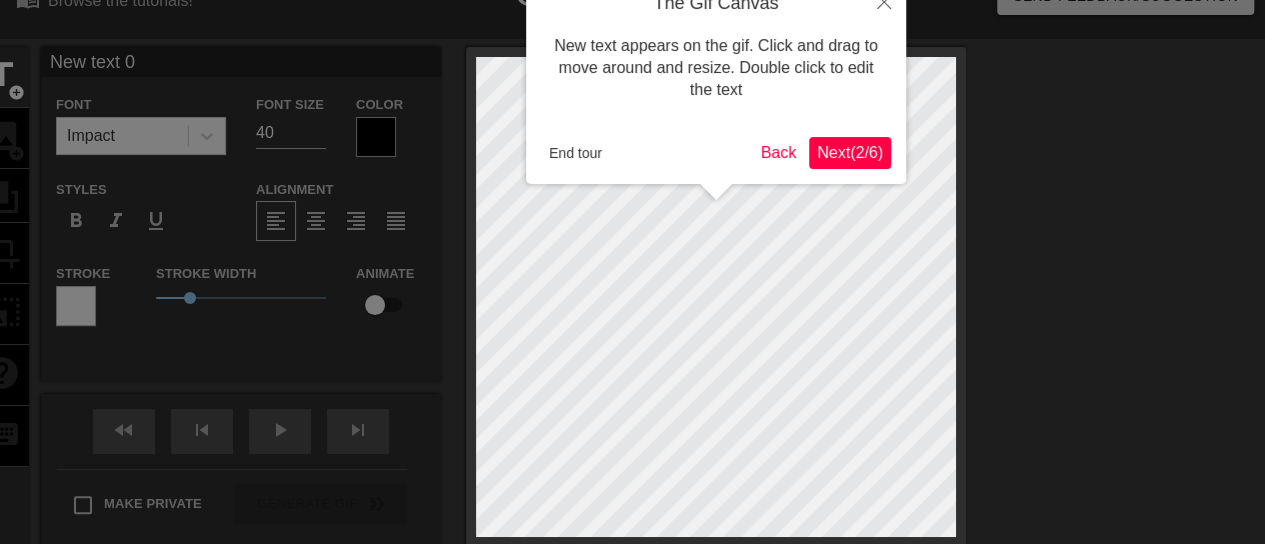 scroll, scrollTop: 0, scrollLeft: 0, axis: both 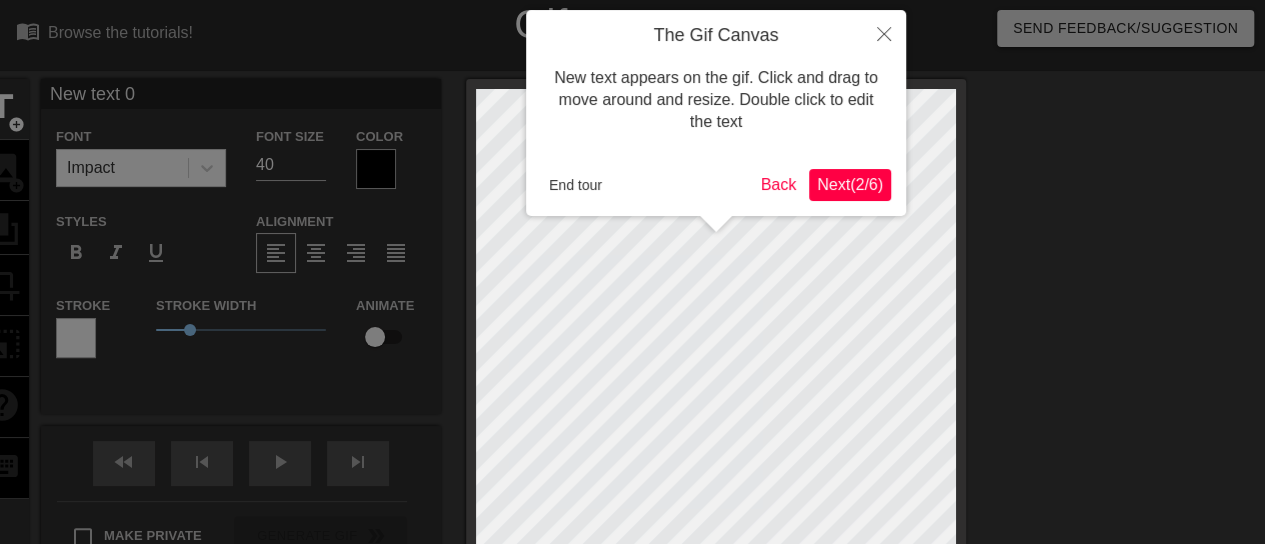 click on "Next  ( 2 / 6 )" at bounding box center (850, 184) 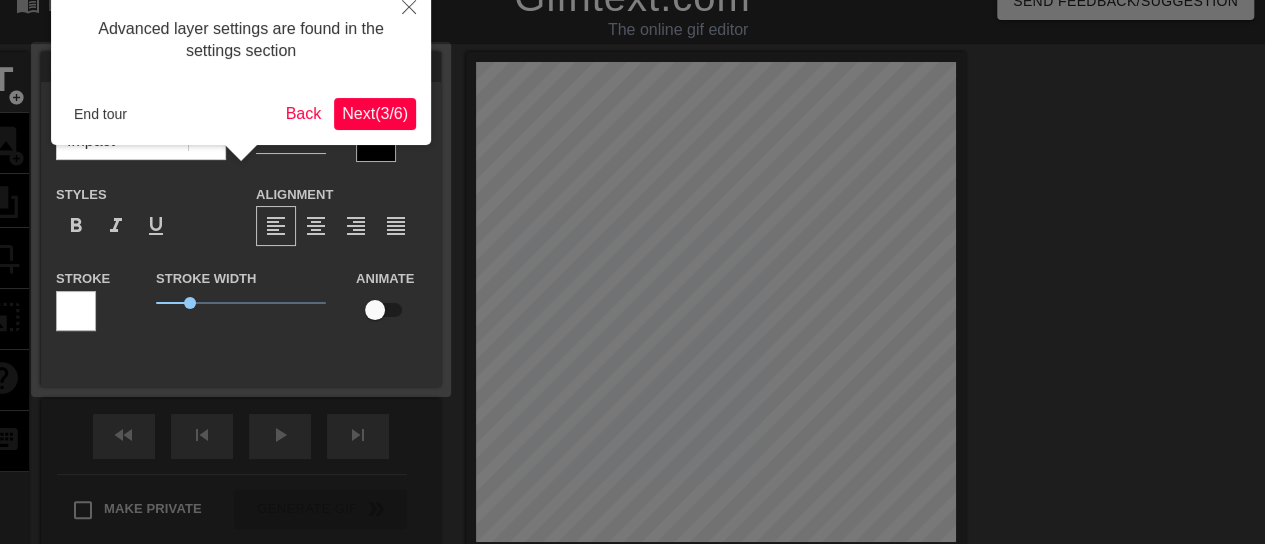 scroll, scrollTop: 49, scrollLeft: 0, axis: vertical 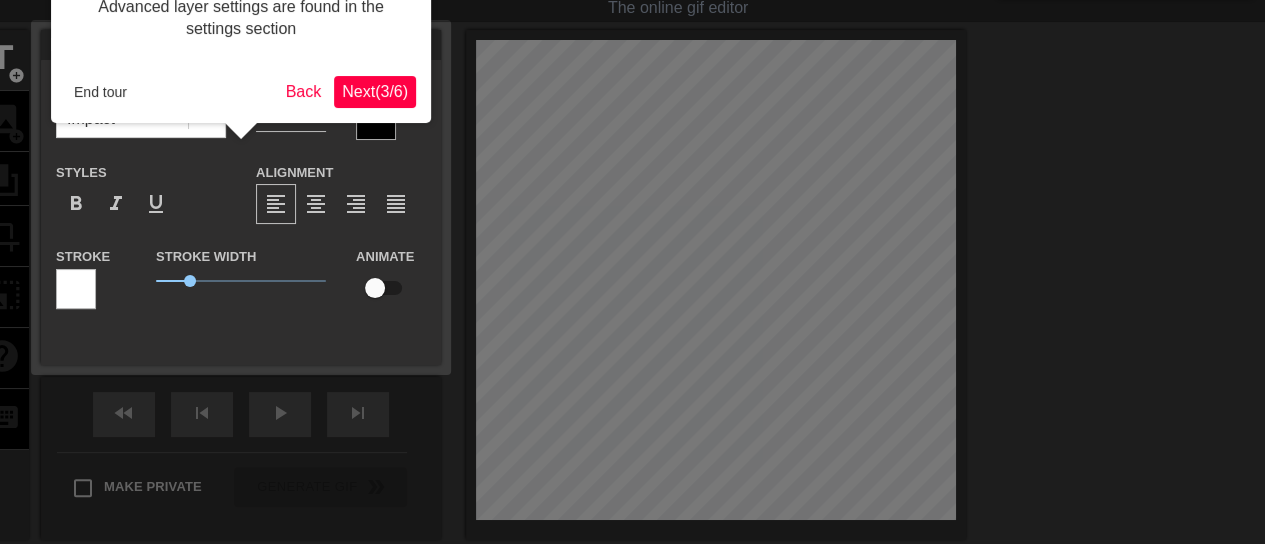 click on "Next  ( 3 / 6 )" at bounding box center [375, 91] 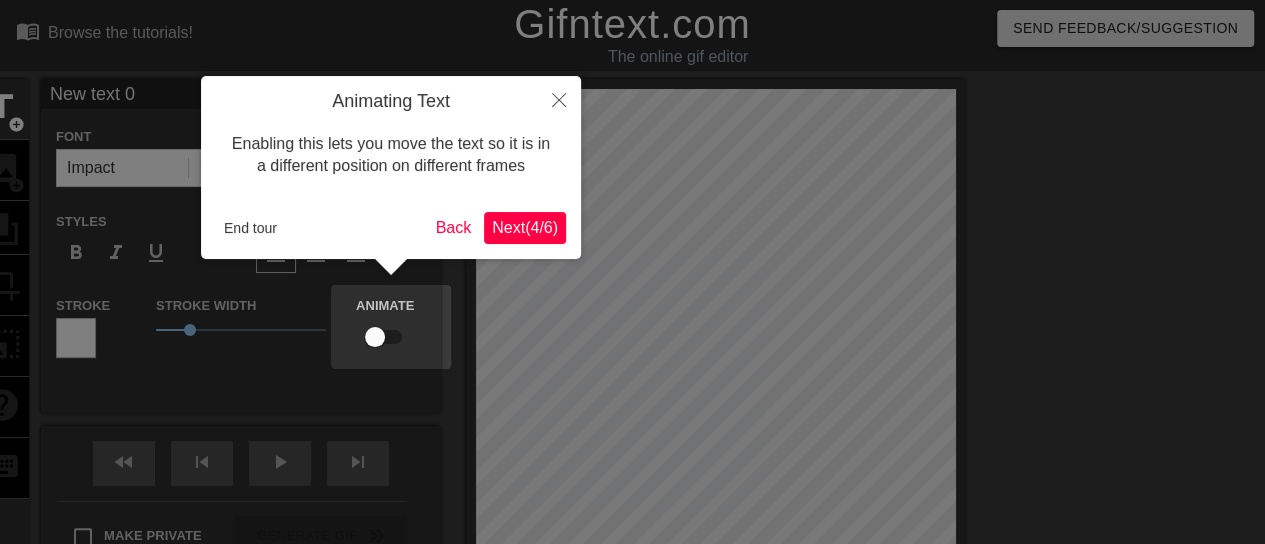 click on "Next  ( 4 / 6 )" at bounding box center [525, 227] 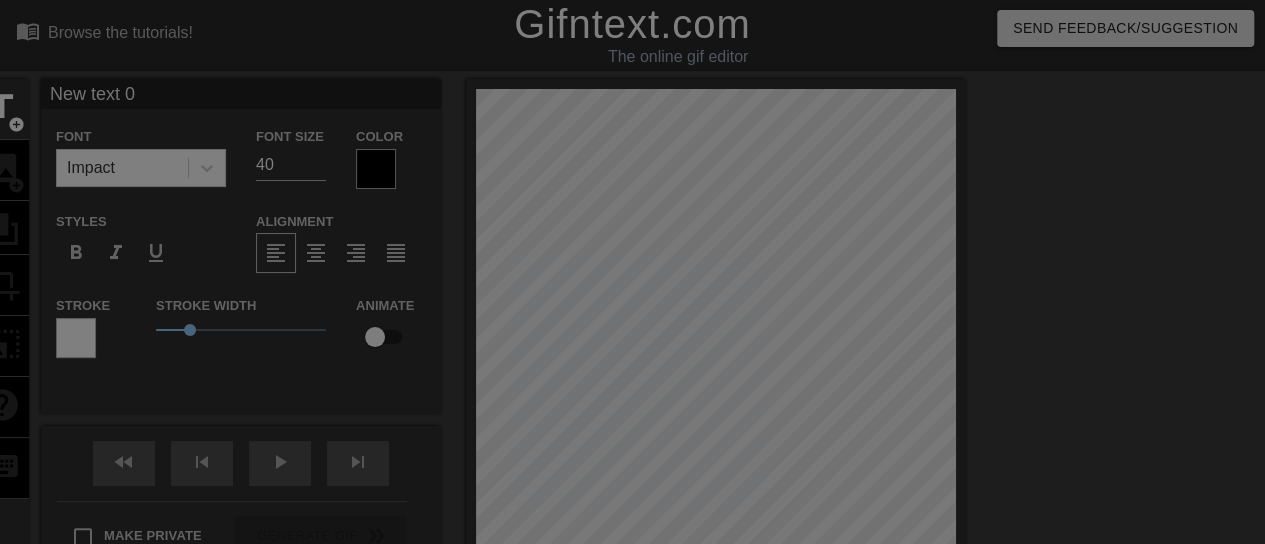 scroll, scrollTop: 271, scrollLeft: 0, axis: vertical 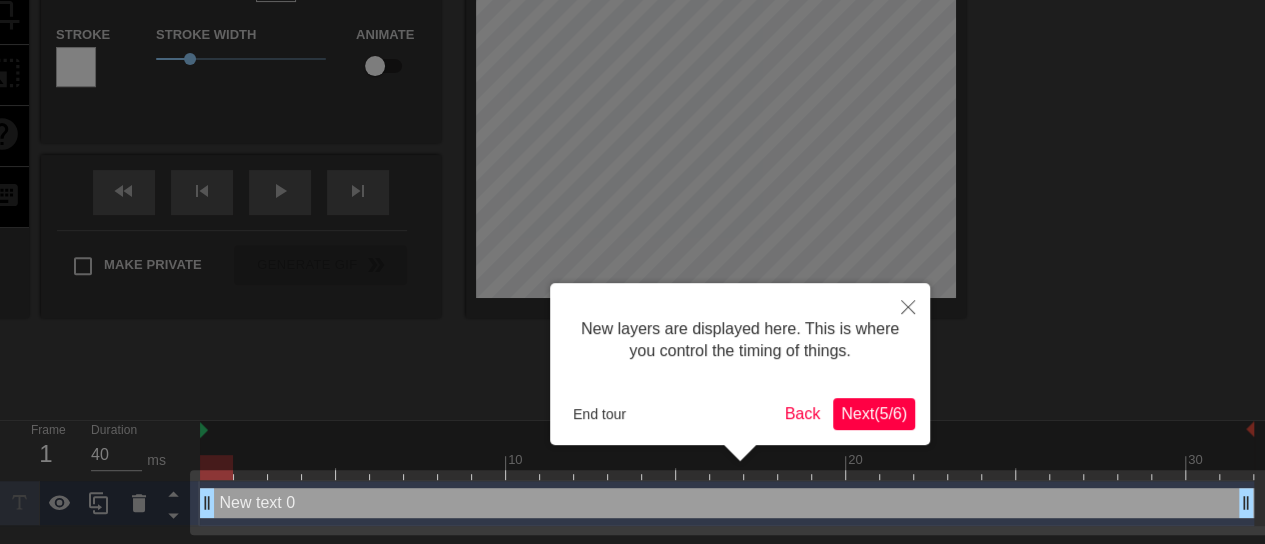 click on "Next  ( 5 / 6 )" at bounding box center [874, 413] 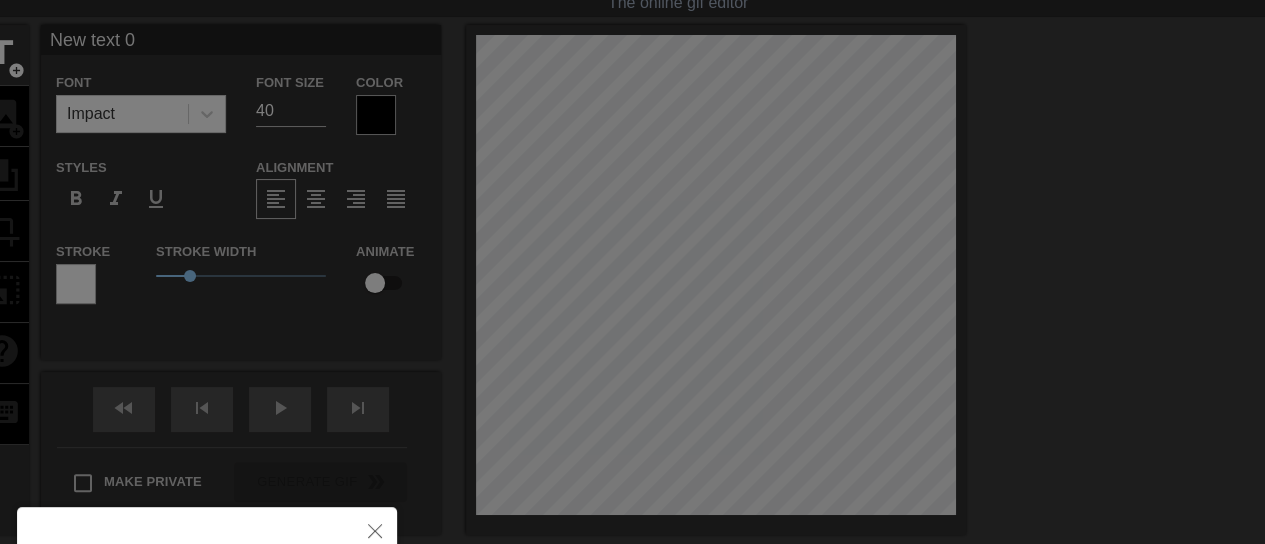 scroll, scrollTop: 0, scrollLeft: 0, axis: both 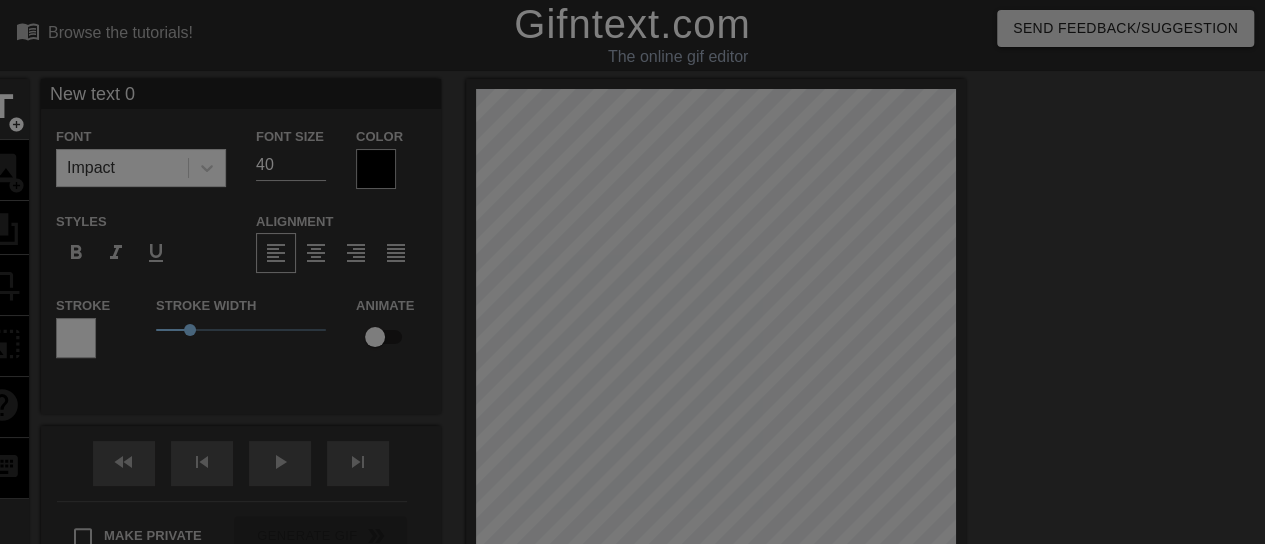 click at bounding box center [632, 403] 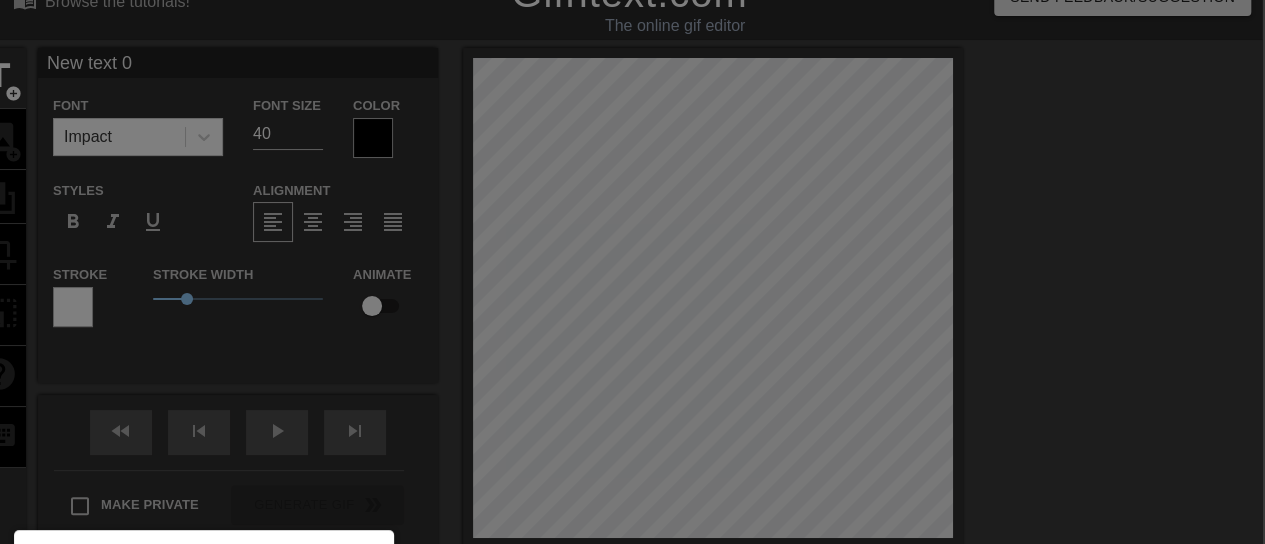 scroll, scrollTop: 32, scrollLeft: 4, axis: both 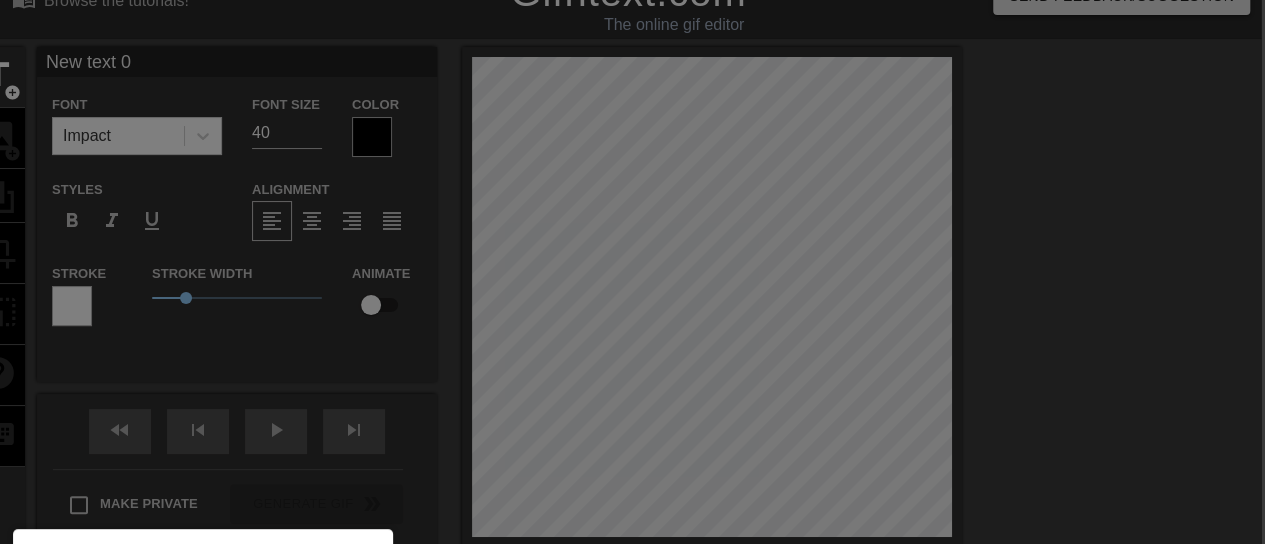 drag, startPoint x: 187, startPoint y: 297, endPoint x: 138, endPoint y: 296, distance: 49.010204 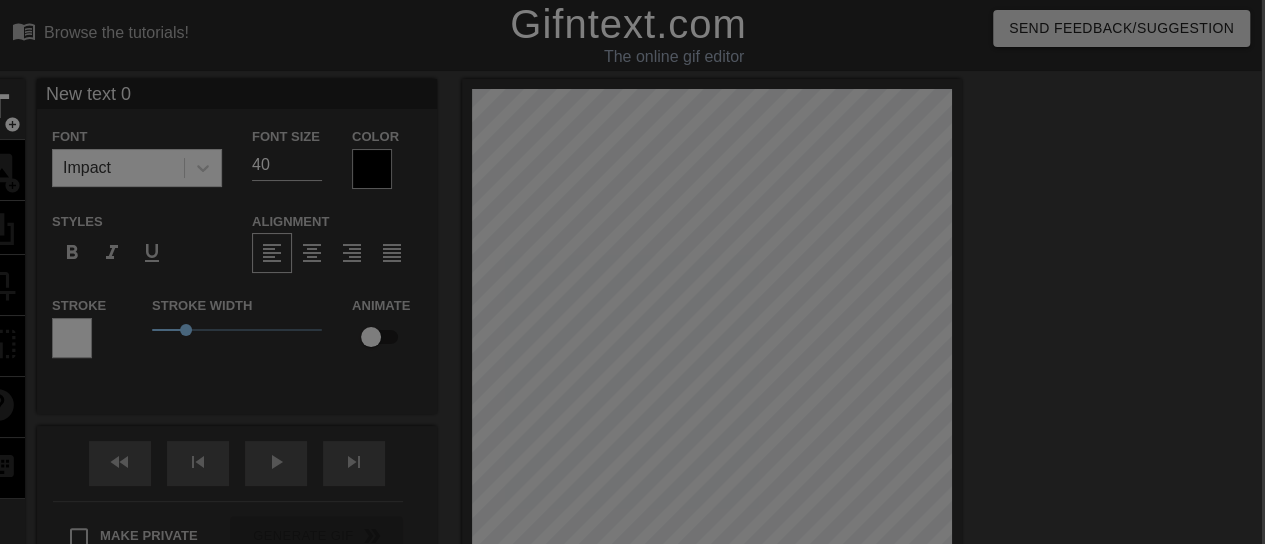 scroll, scrollTop: 220, scrollLeft: 4, axis: both 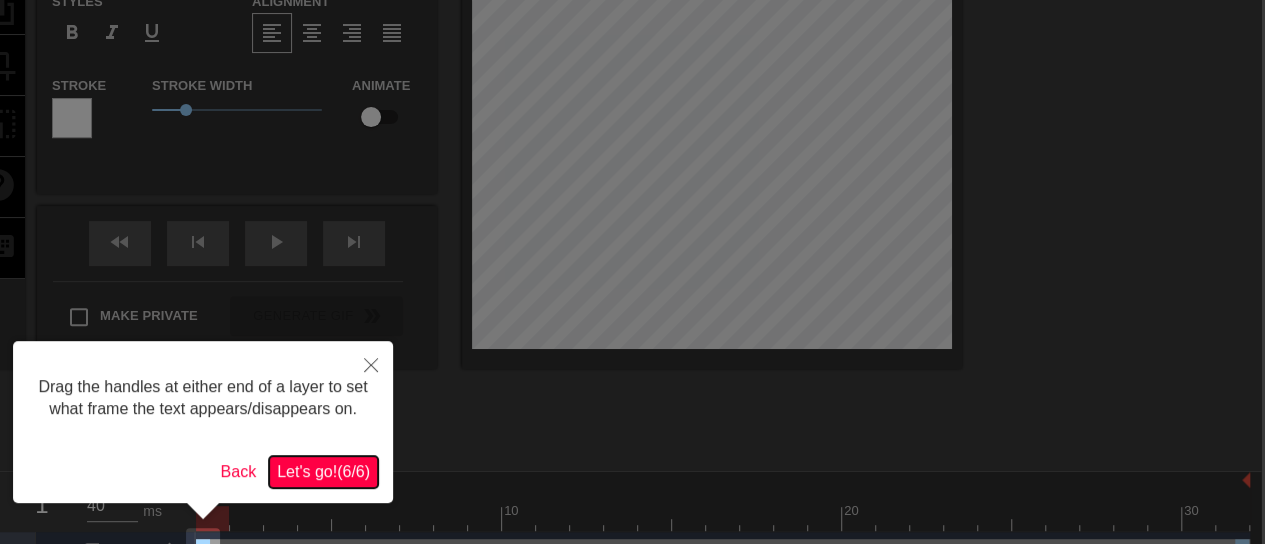 click on "Let's go!  ( 6 / 6 )" at bounding box center [323, 471] 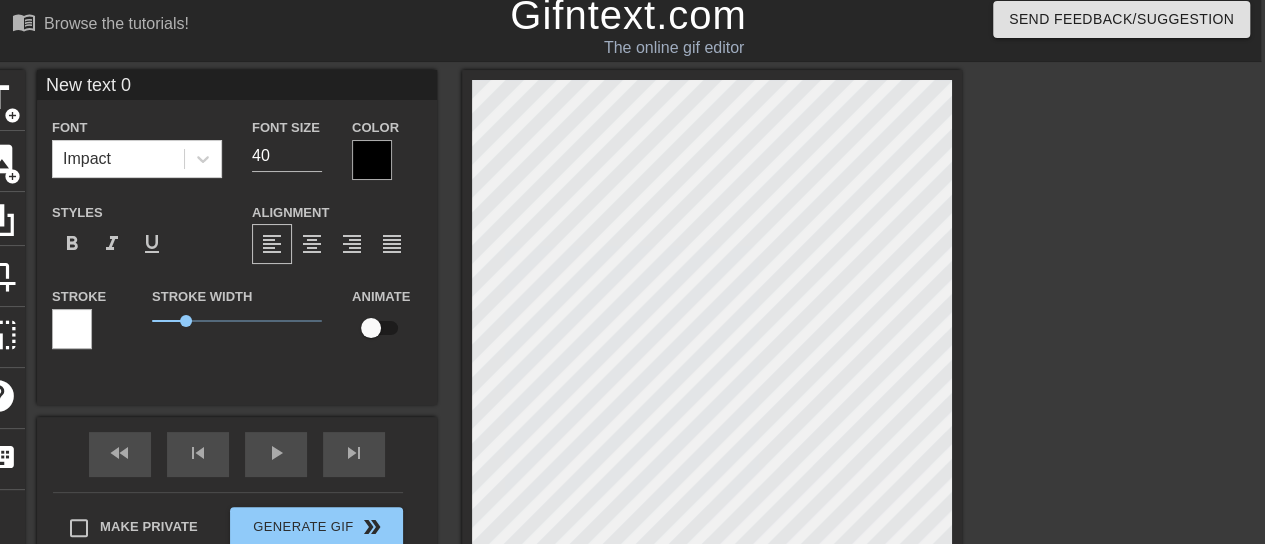 scroll, scrollTop: 0, scrollLeft: 4, axis: horizontal 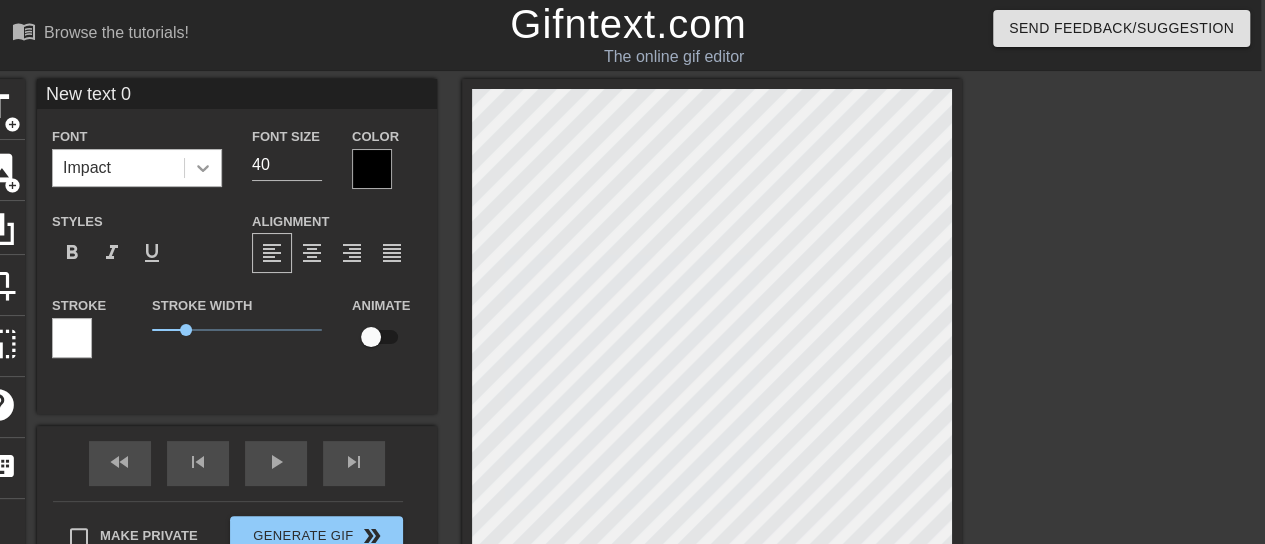 click 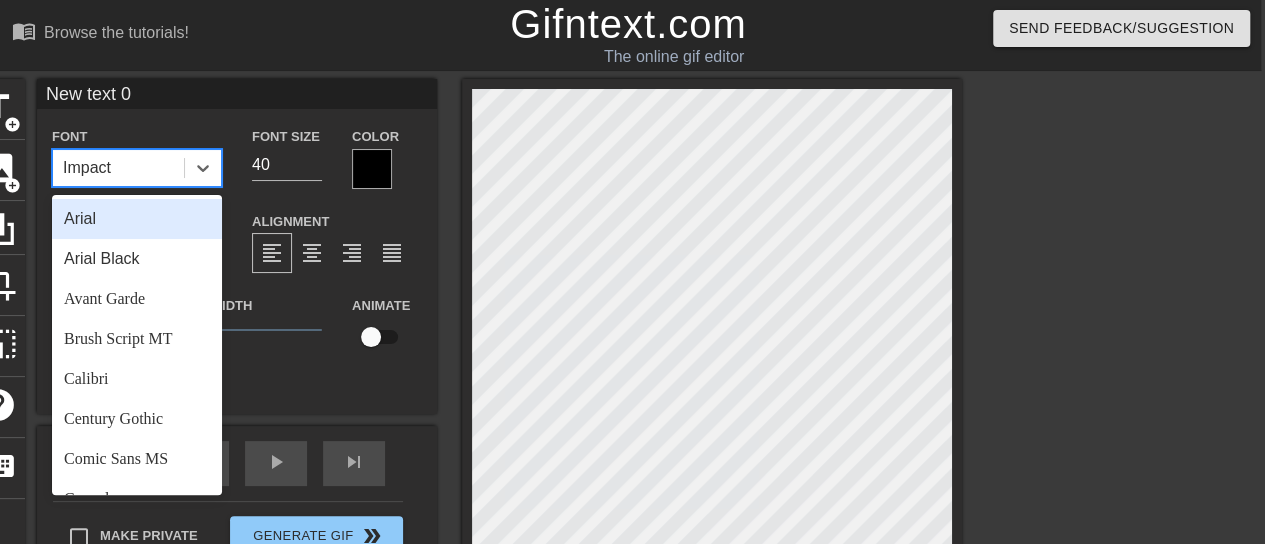 click on "Arial" at bounding box center [137, 219] 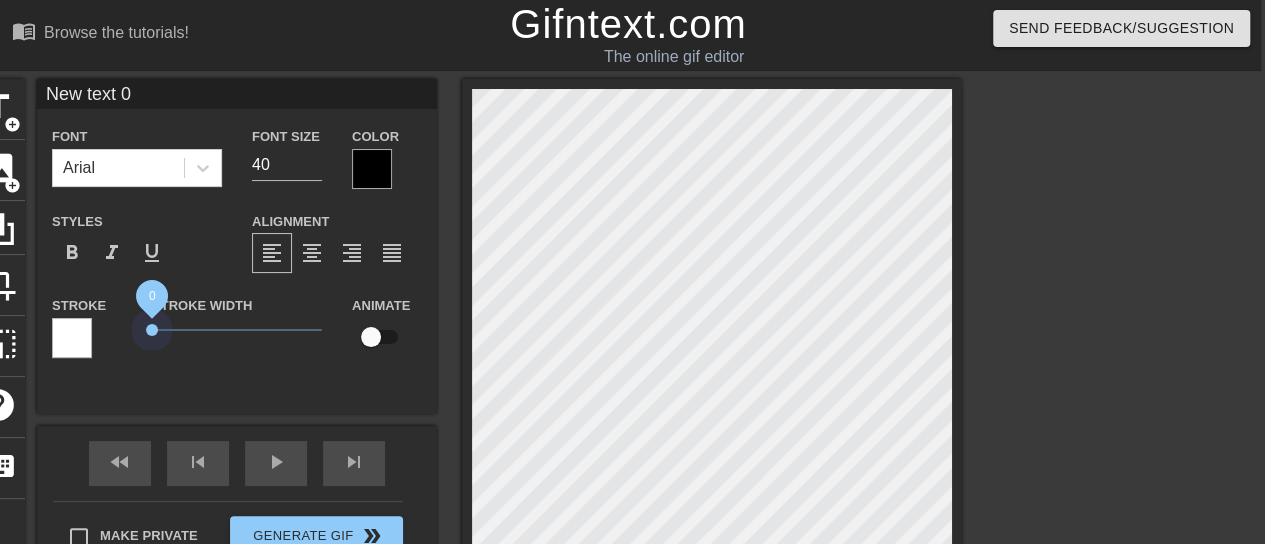 drag, startPoint x: 188, startPoint y: 326, endPoint x: 66, endPoint y: 351, distance: 124.53513 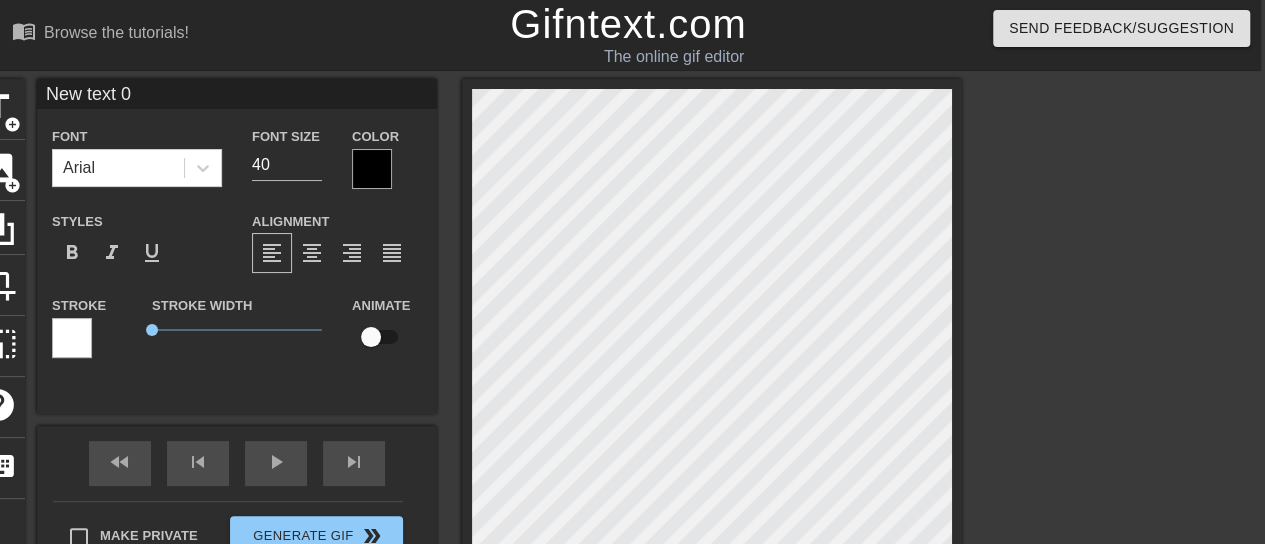 click at bounding box center [72, 338] 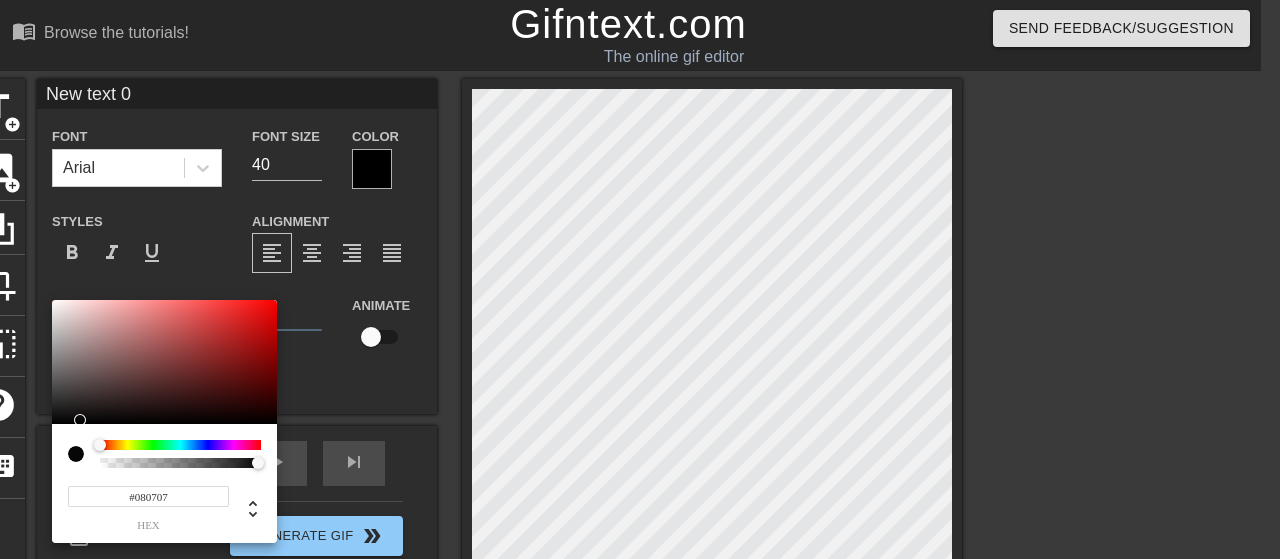 type on "#000000" 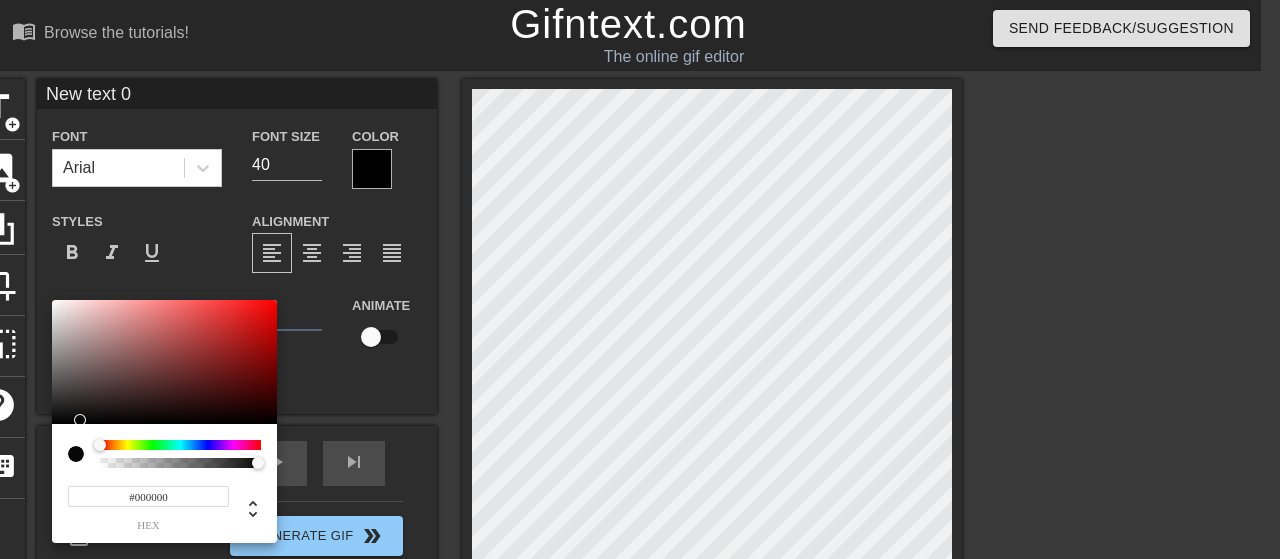 drag, startPoint x: 60, startPoint y: 420, endPoint x: 52, endPoint y: 427, distance: 10.630146 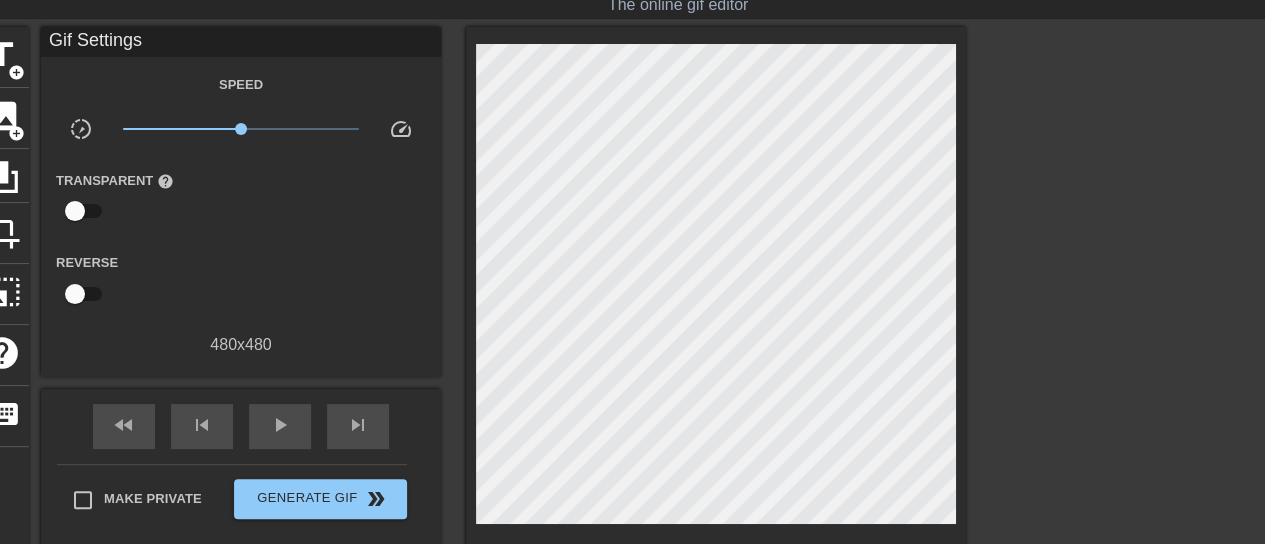 scroll, scrollTop: 0, scrollLeft: 0, axis: both 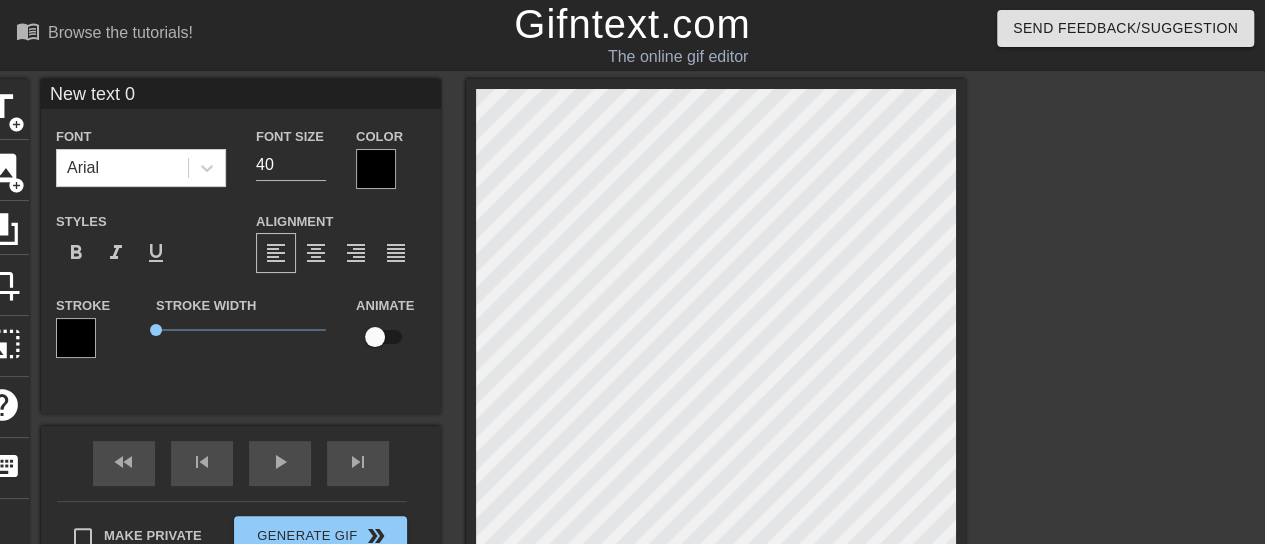 type on "S" 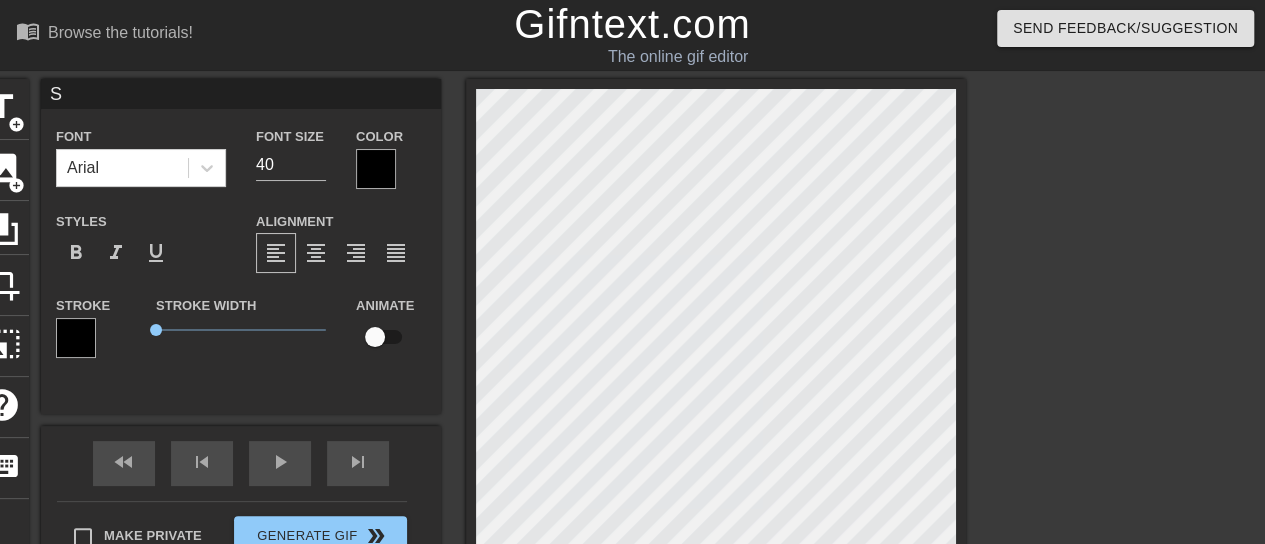 type on "Se" 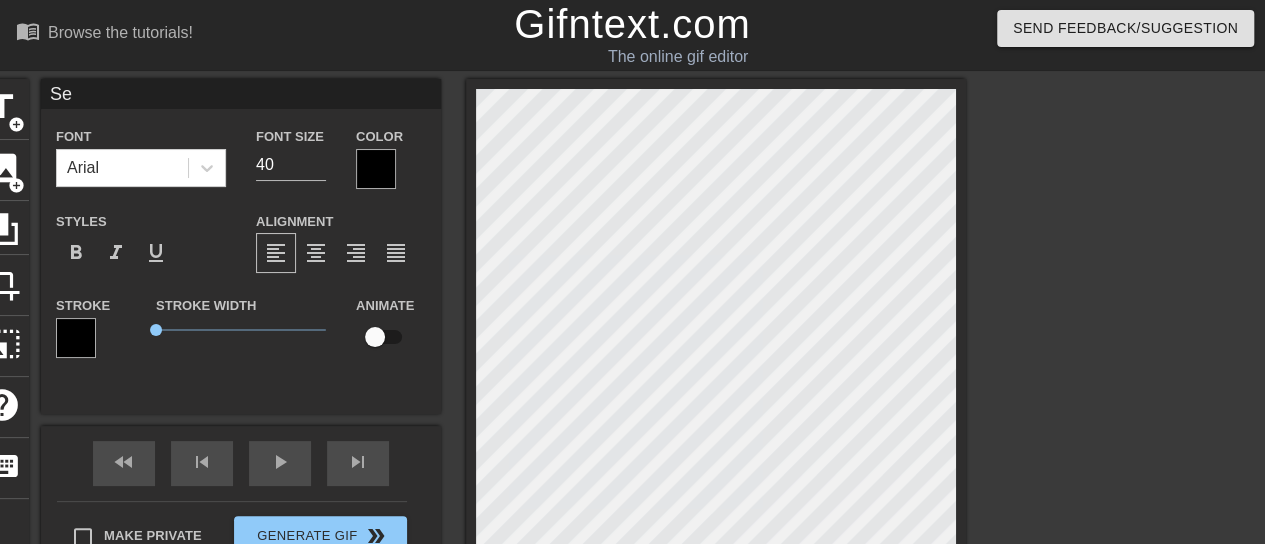 type on "Ser" 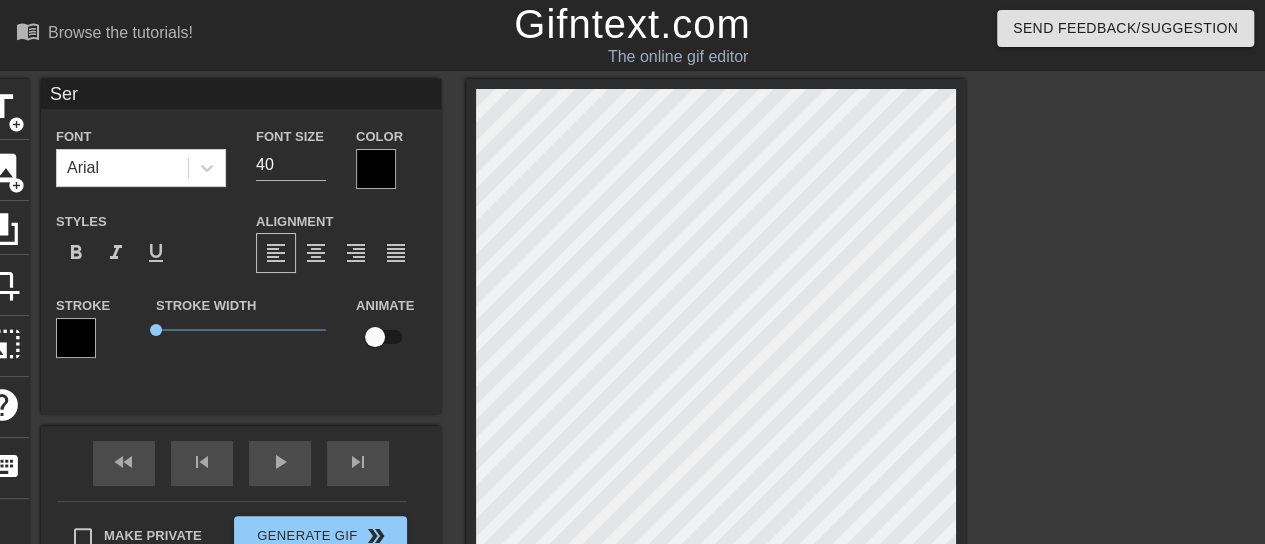 type on "Seri" 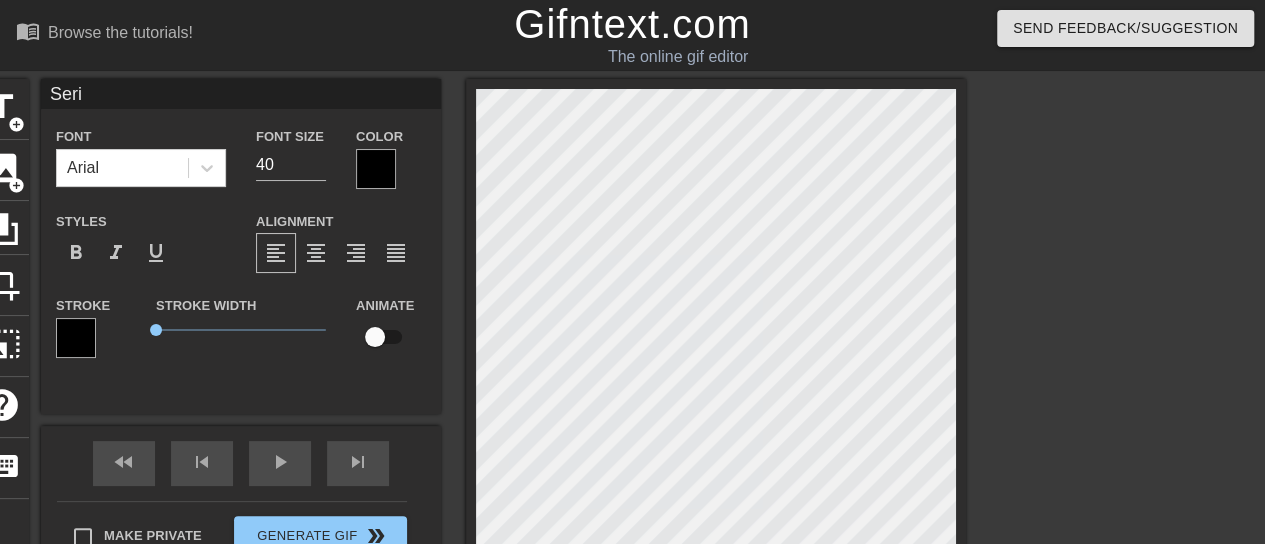 type on "Serin" 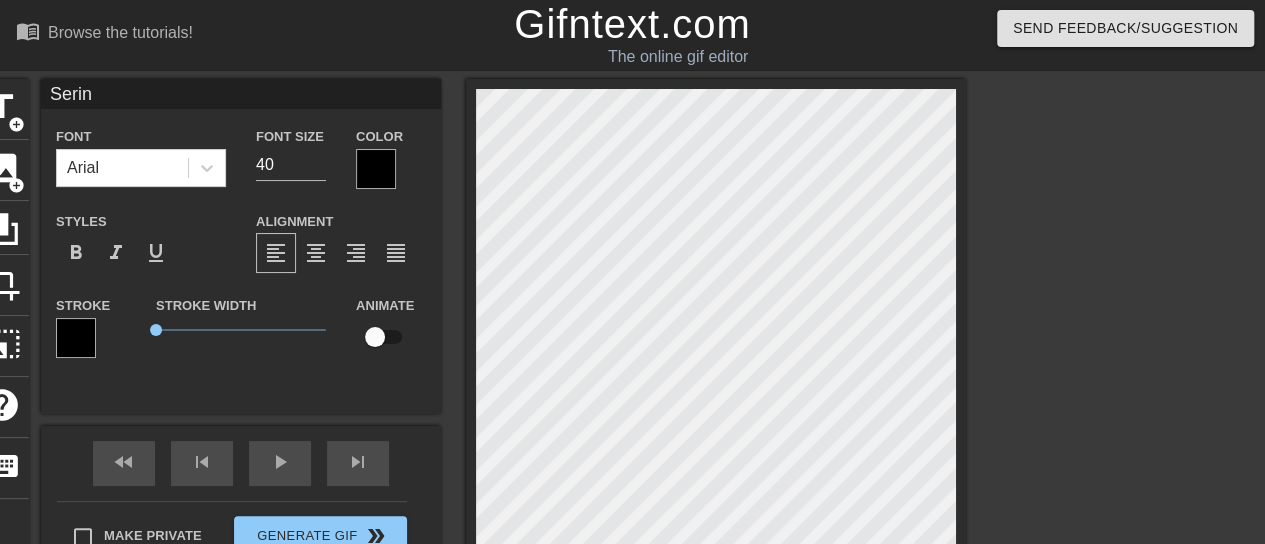 type on "Sering" 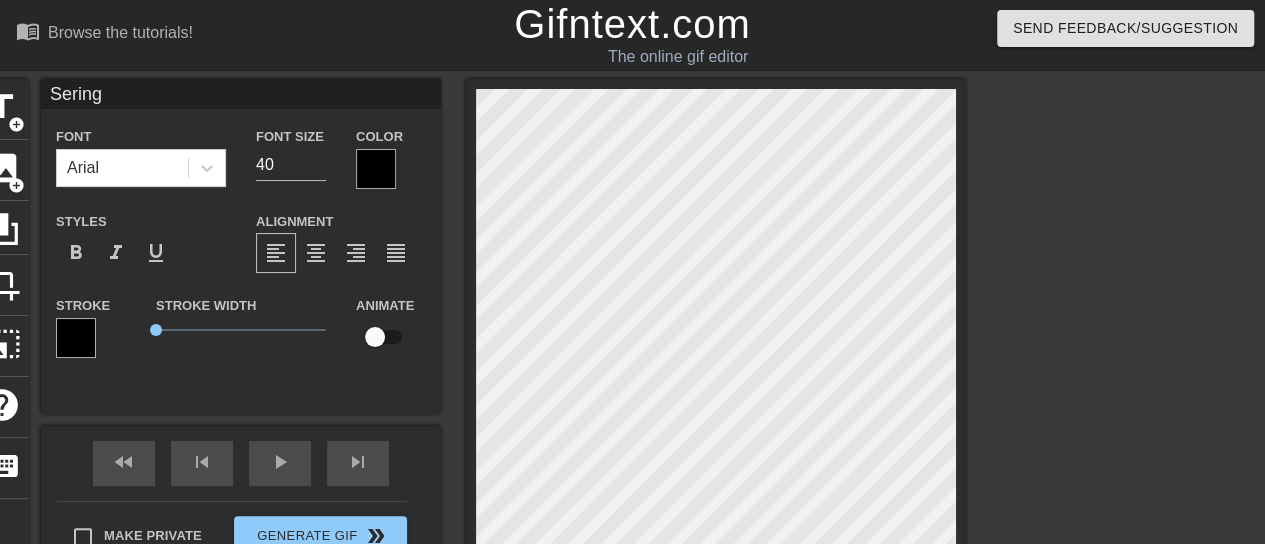 type on "Sering" 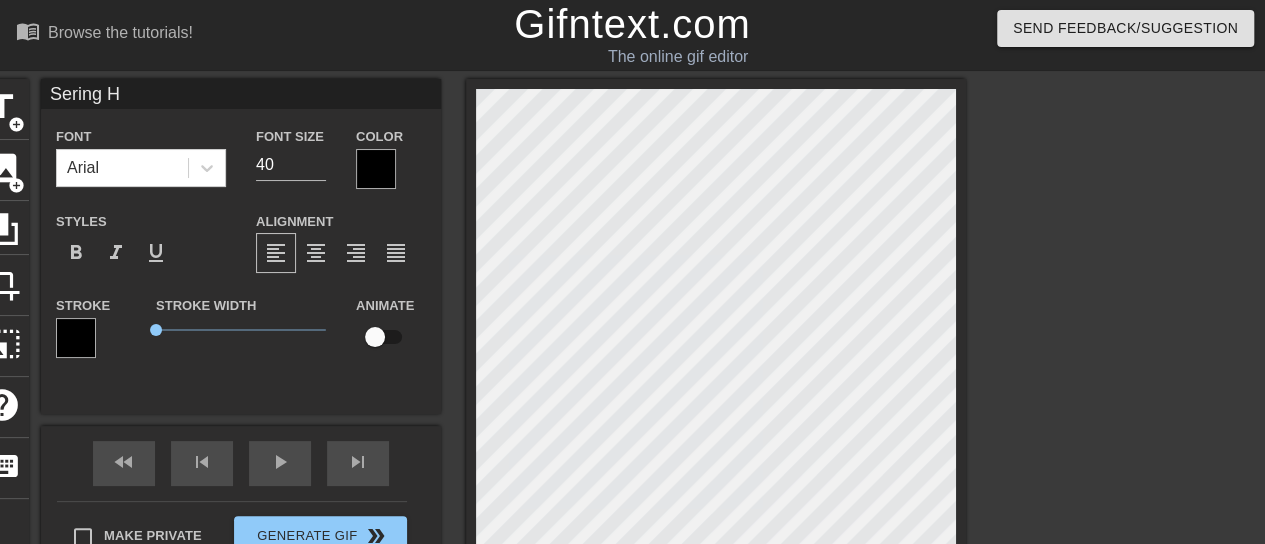 type on "Sering Ha" 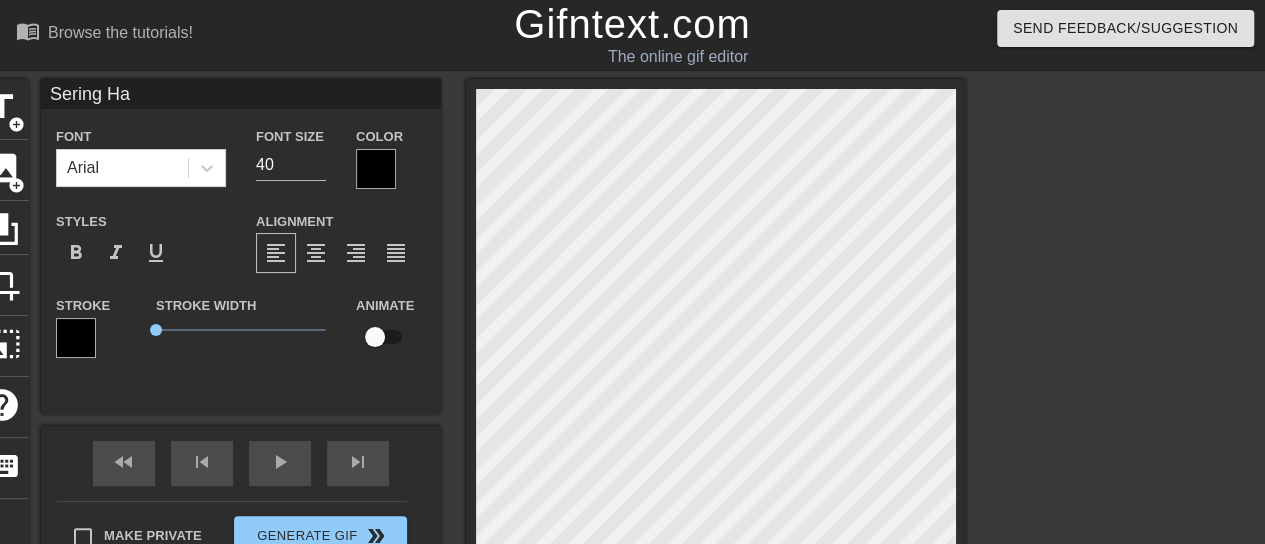 type on "Sering Hau" 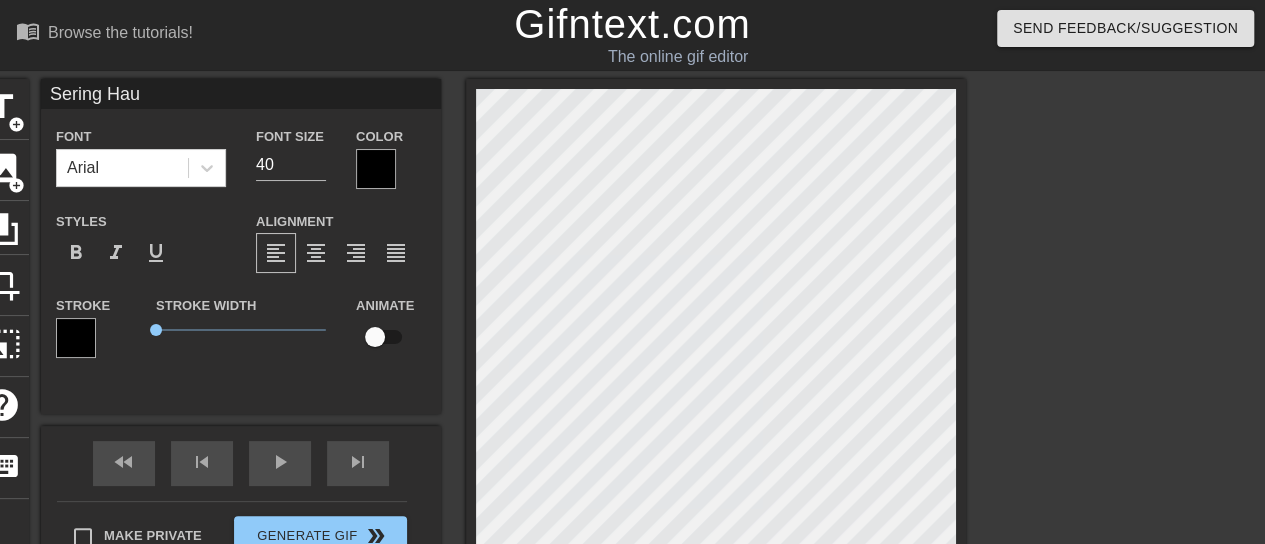 type on "Sering Haus" 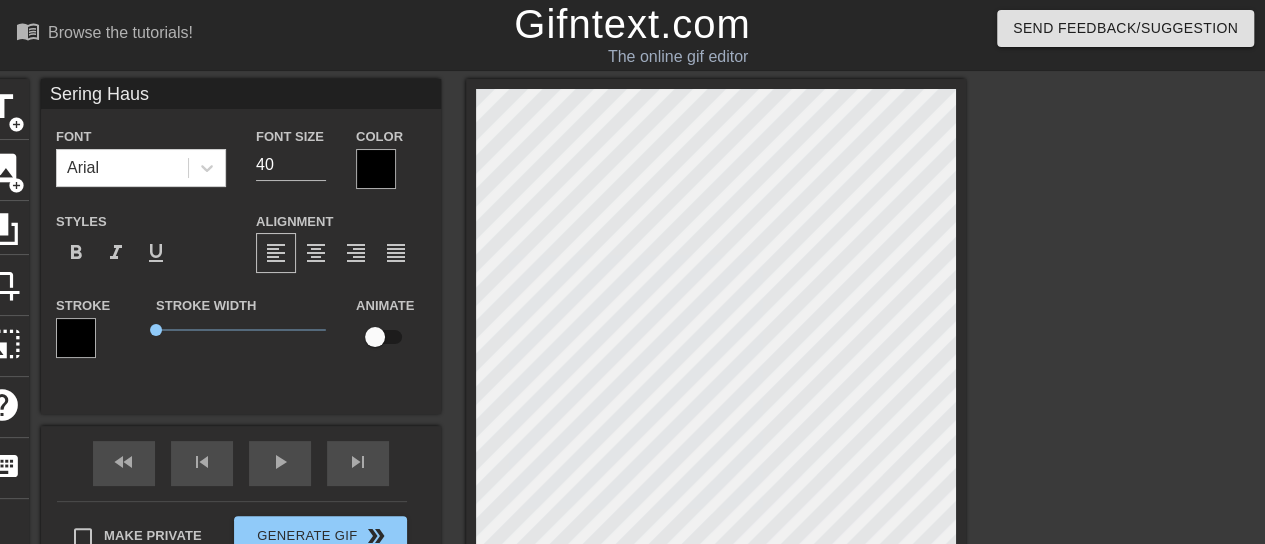 type on "Sering Haus" 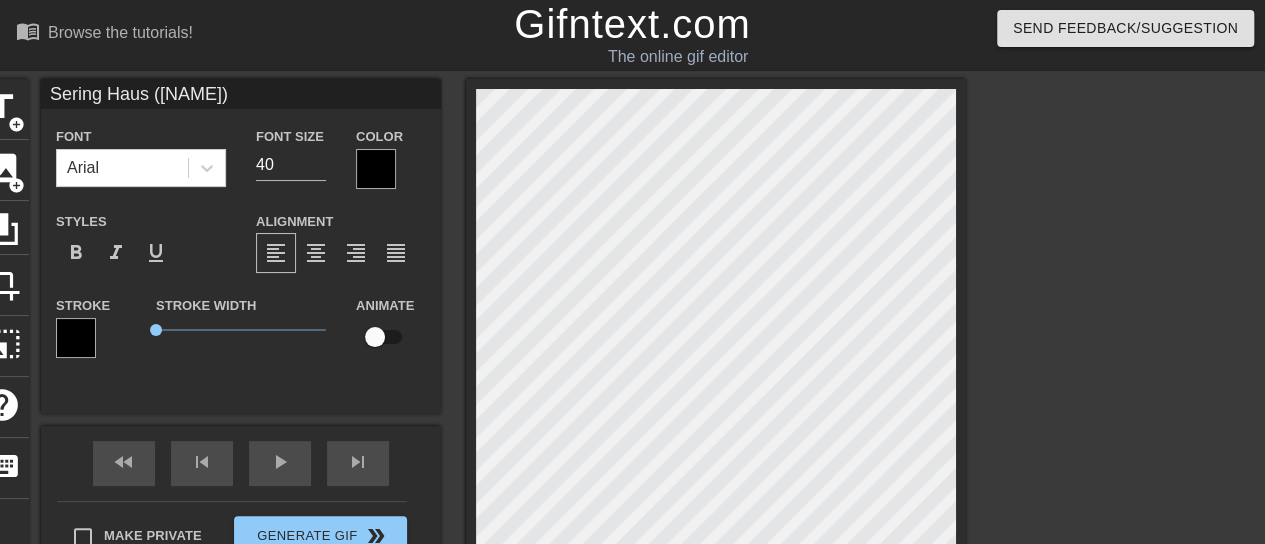 type on "Sering Haus ([NAME])" 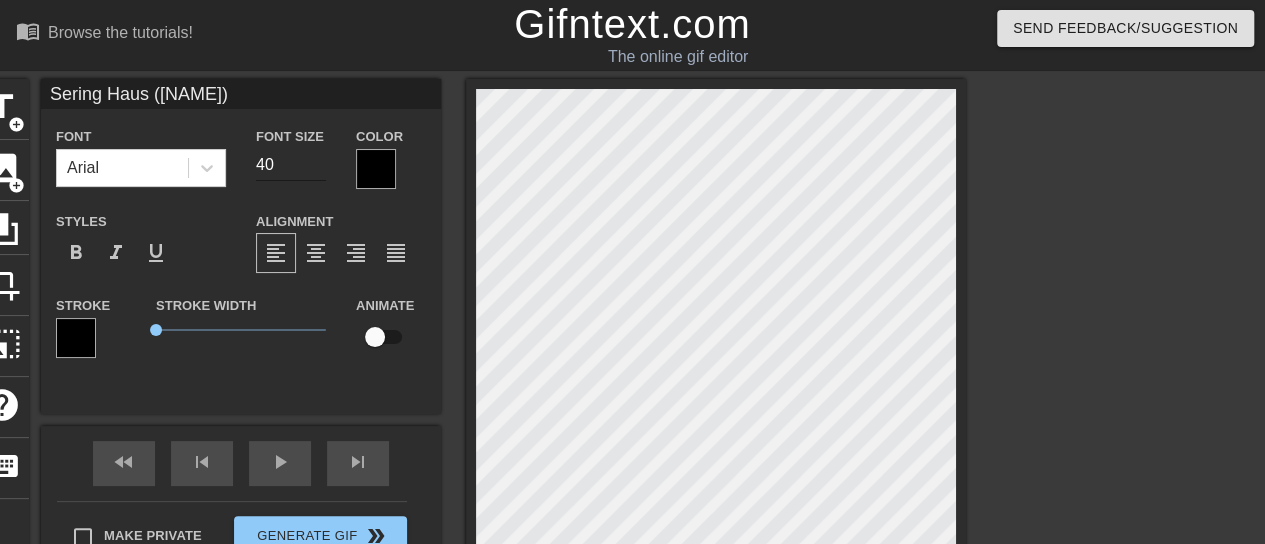 click on "40" at bounding box center [291, 165] 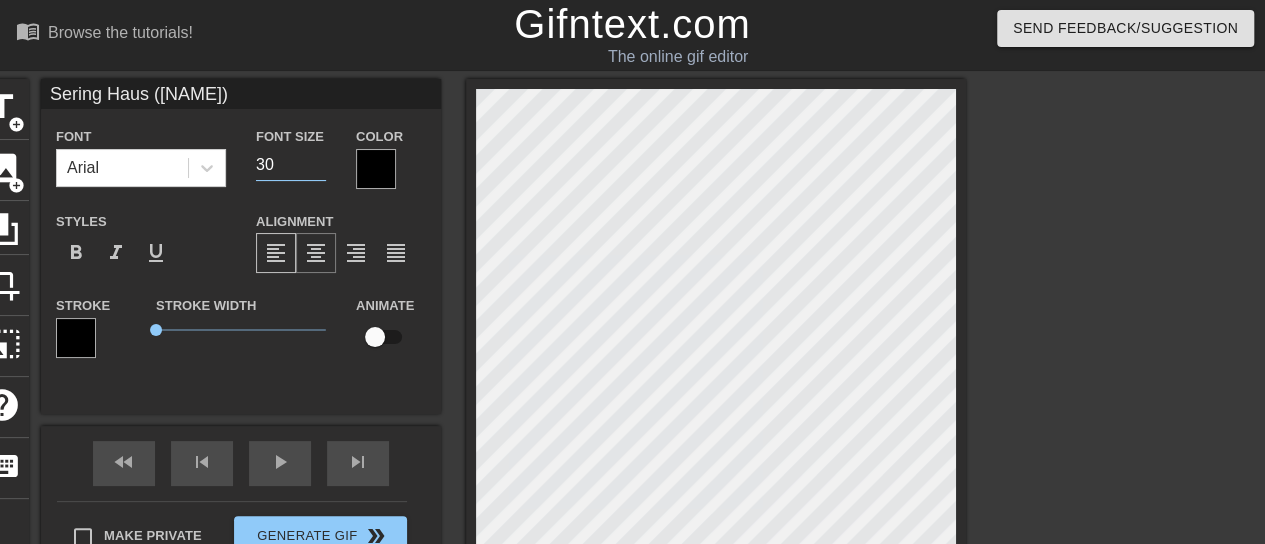 type on "30" 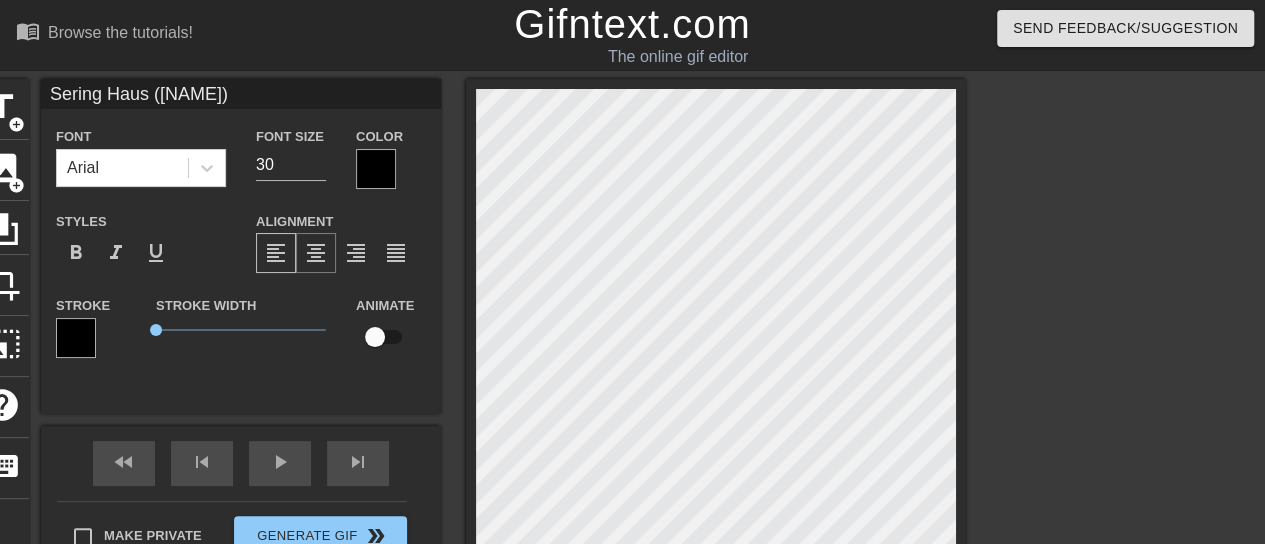 click on "format_align_center" at bounding box center [316, 253] 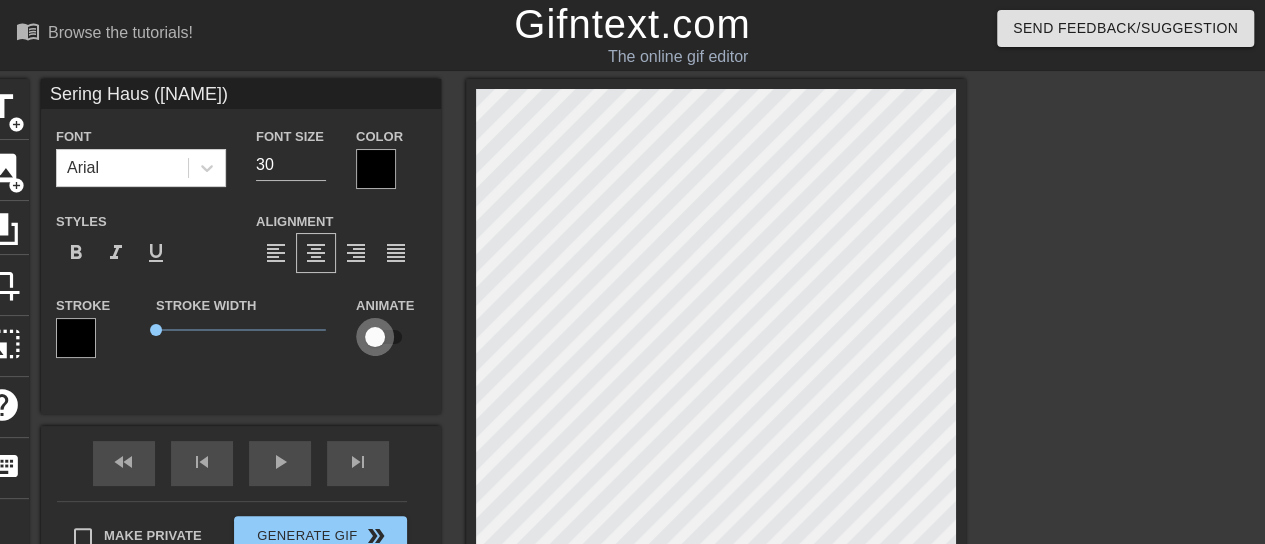 click at bounding box center [375, 337] 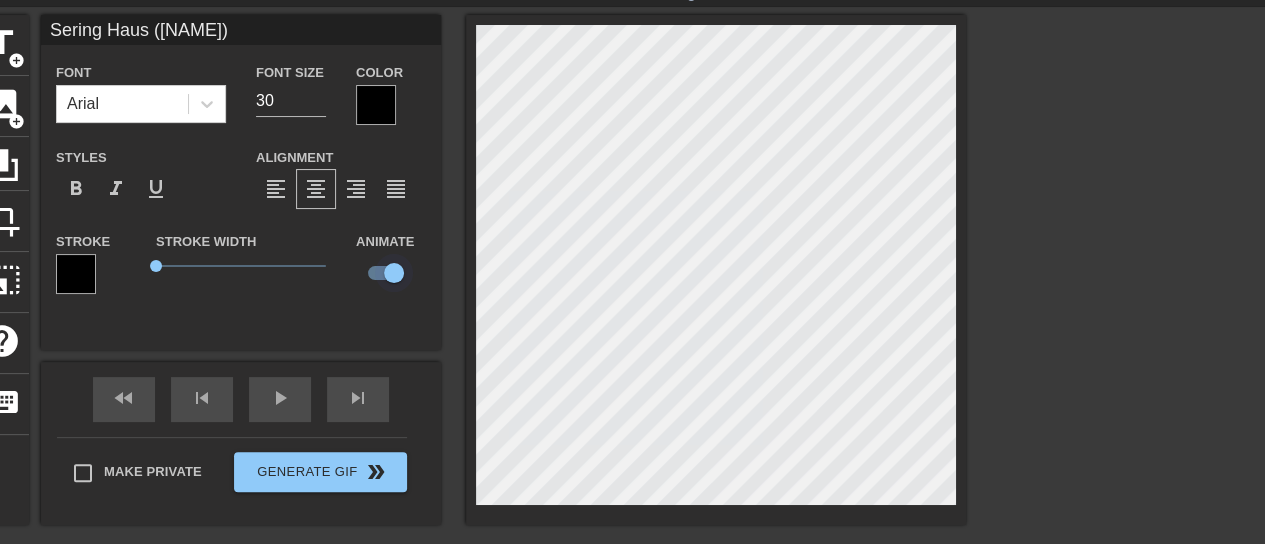 scroll, scrollTop: 66, scrollLeft: 0, axis: vertical 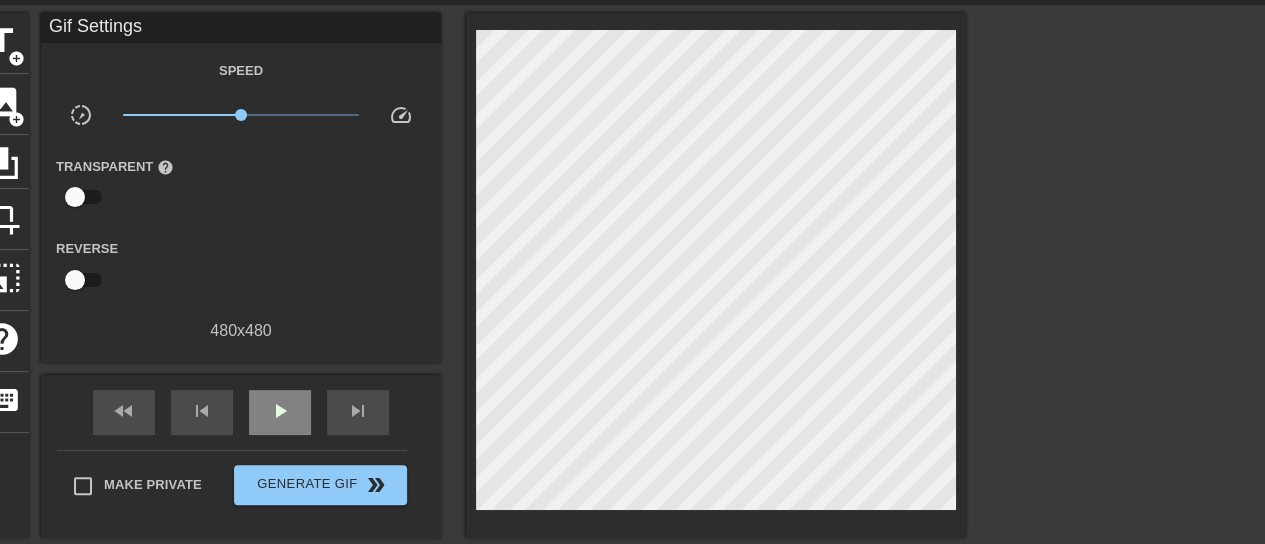 click on "fast_rewind skip_previous play_arrow skip_next" at bounding box center [241, 412] 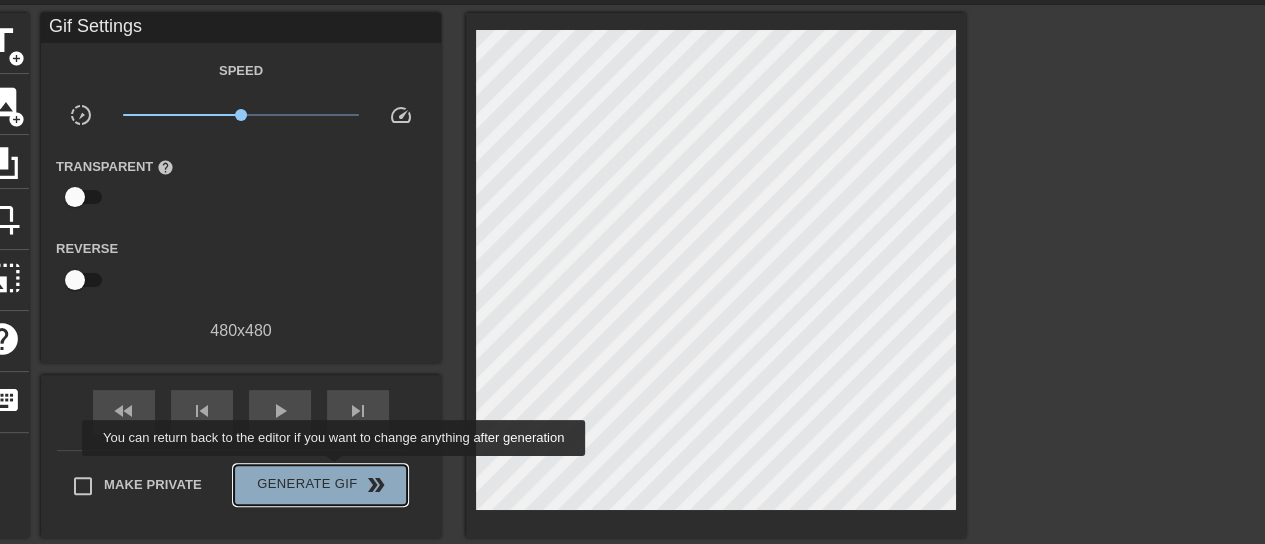 click on "Generate Gif double_arrow" at bounding box center (320, 485) 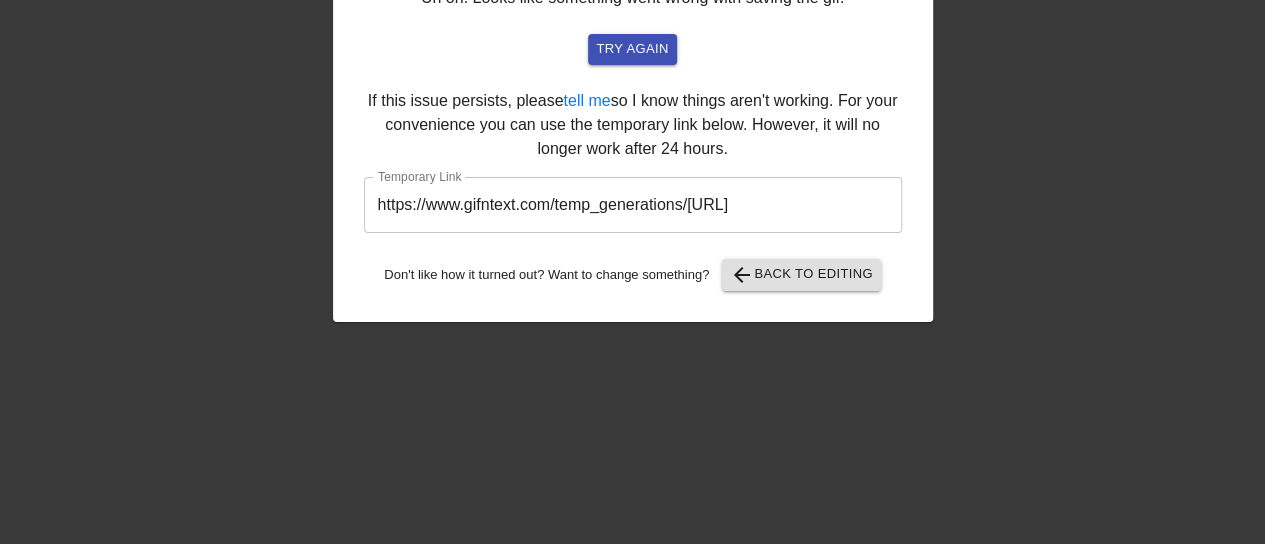 scroll, scrollTop: 0, scrollLeft: 0, axis: both 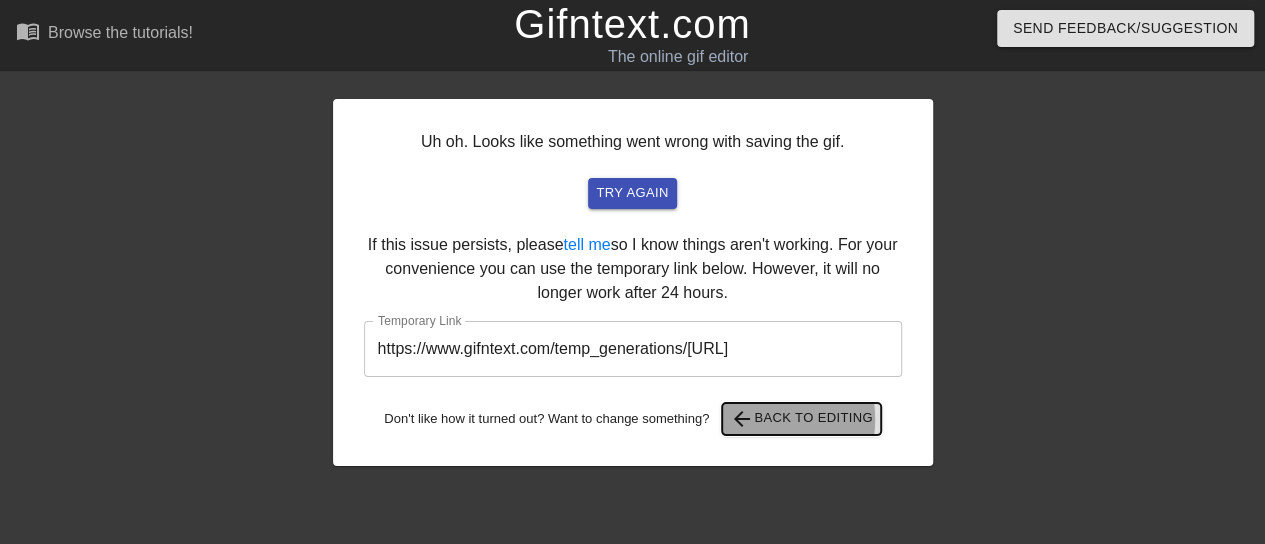 click on "arrow_back" at bounding box center [742, 419] 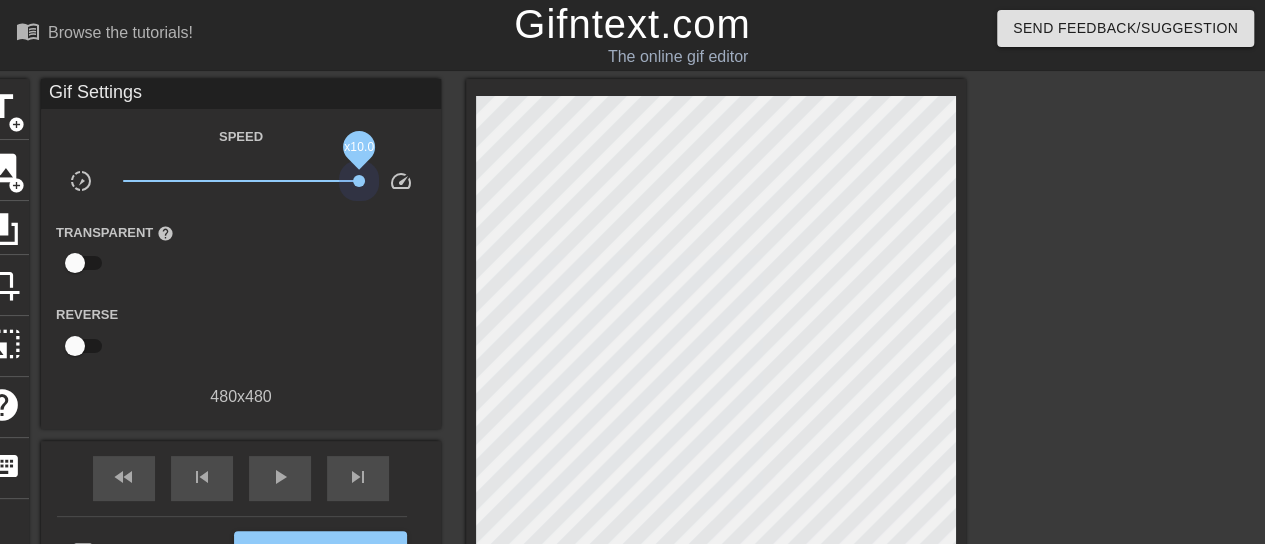drag, startPoint x: 237, startPoint y: 179, endPoint x: 370, endPoint y: 185, distance: 133.13527 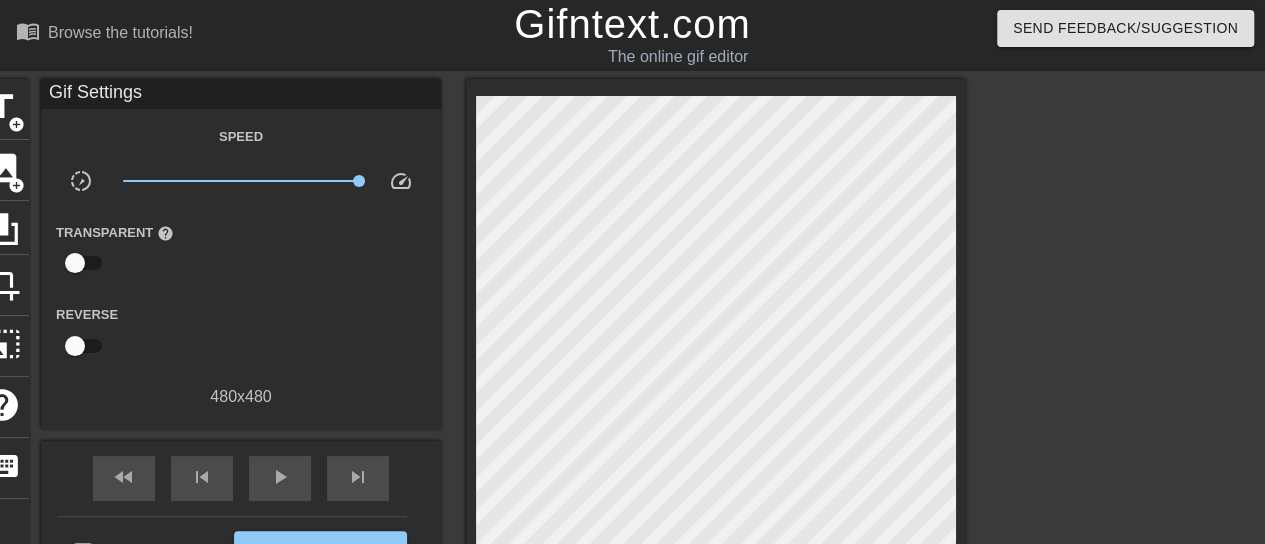 scroll, scrollTop: 178, scrollLeft: 0, axis: vertical 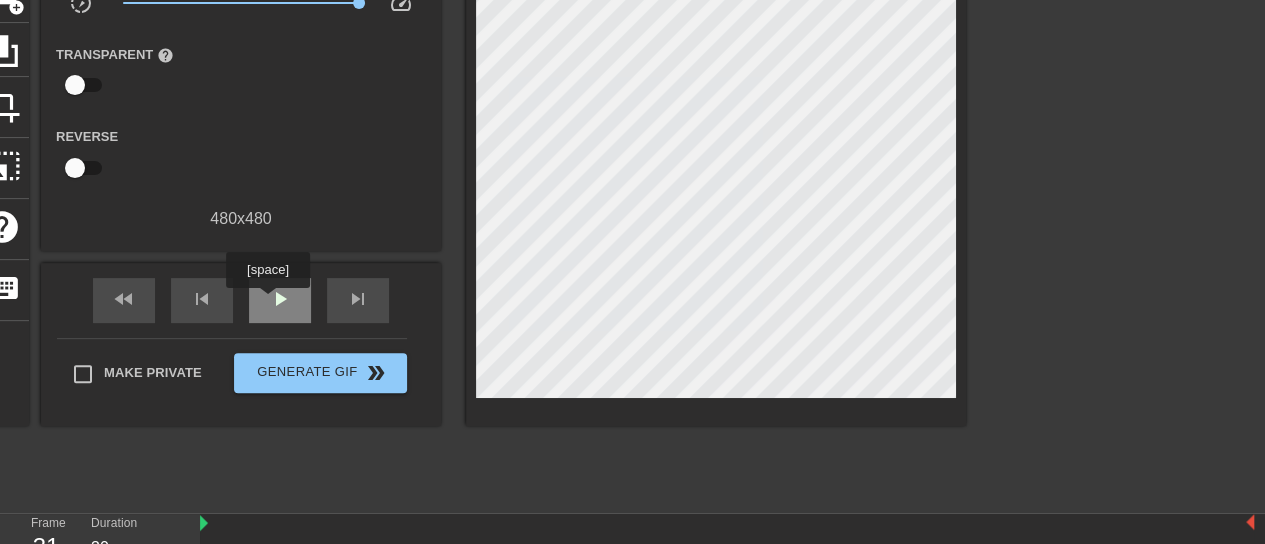 click on "play_arrow" at bounding box center (280, 299) 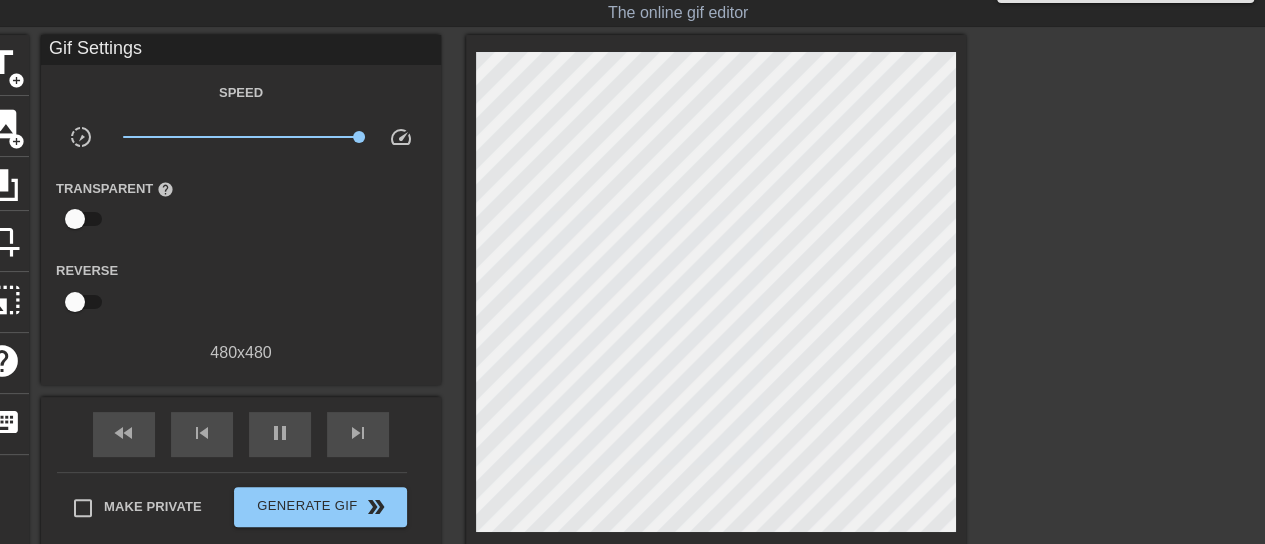 scroll, scrollTop: 24, scrollLeft: 0, axis: vertical 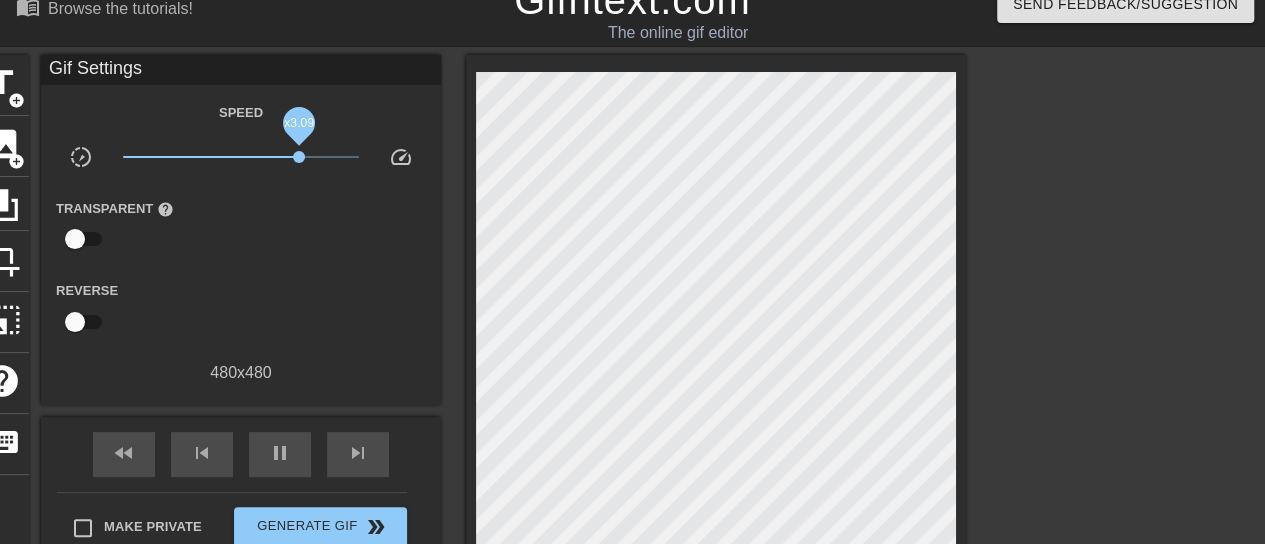 drag, startPoint x: 354, startPoint y: 153, endPoint x: 298, endPoint y: 160, distance: 56.435802 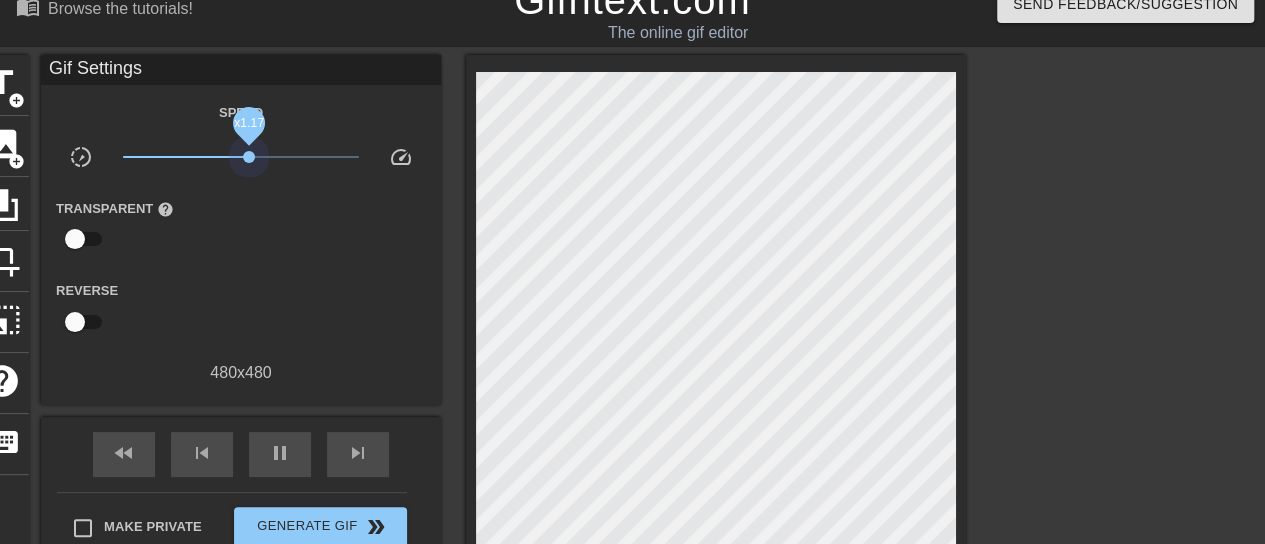 drag, startPoint x: 298, startPoint y: 160, endPoint x: 249, endPoint y: 169, distance: 49.819675 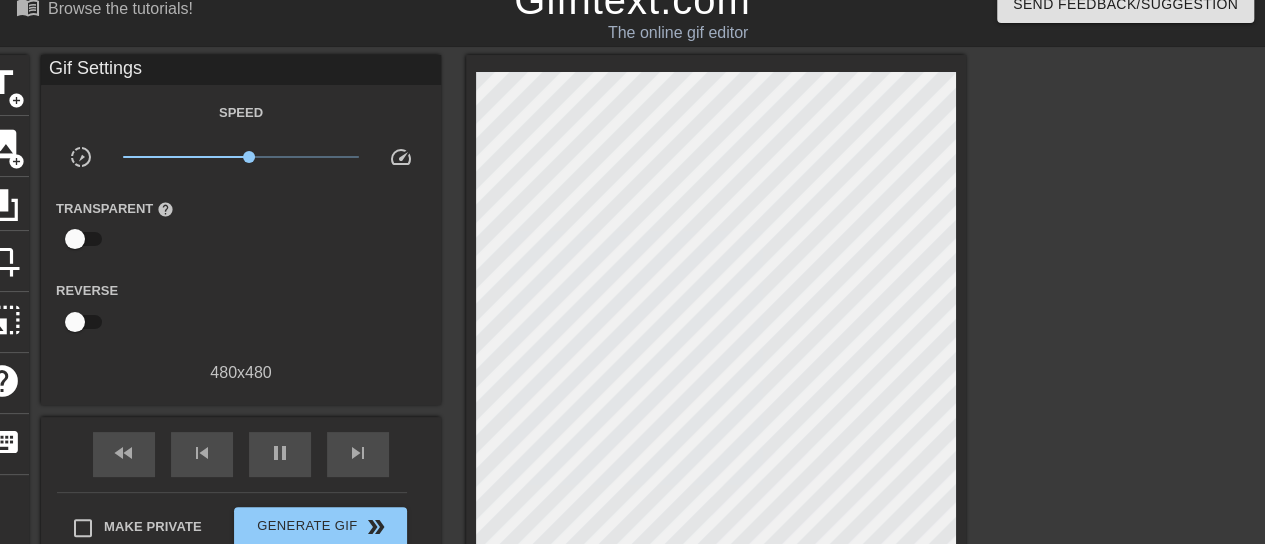 type on "40" 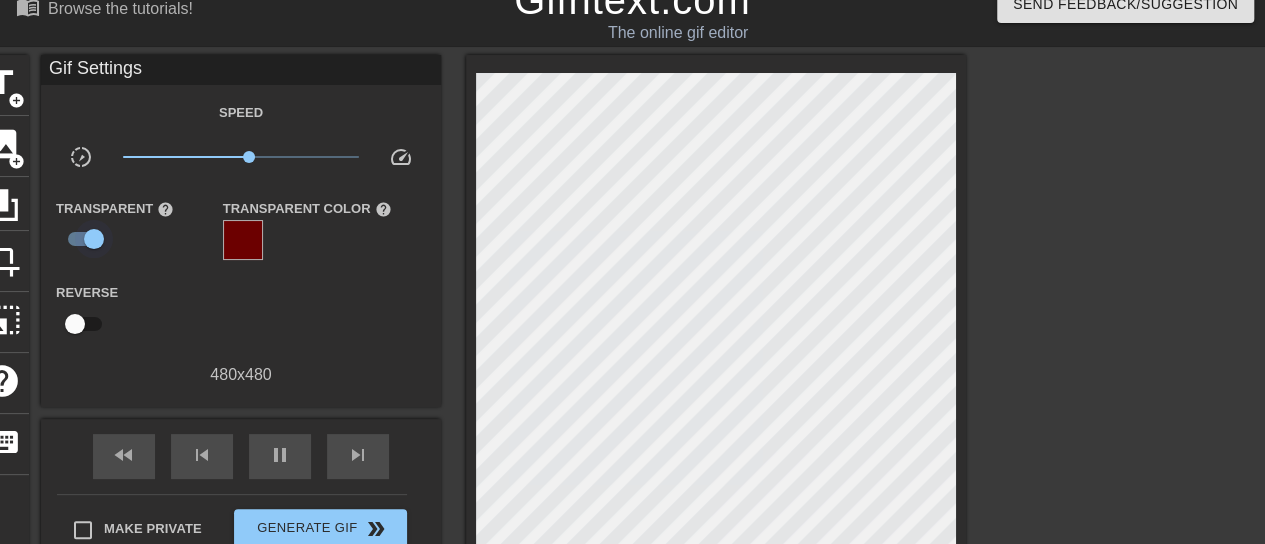 type on "30" 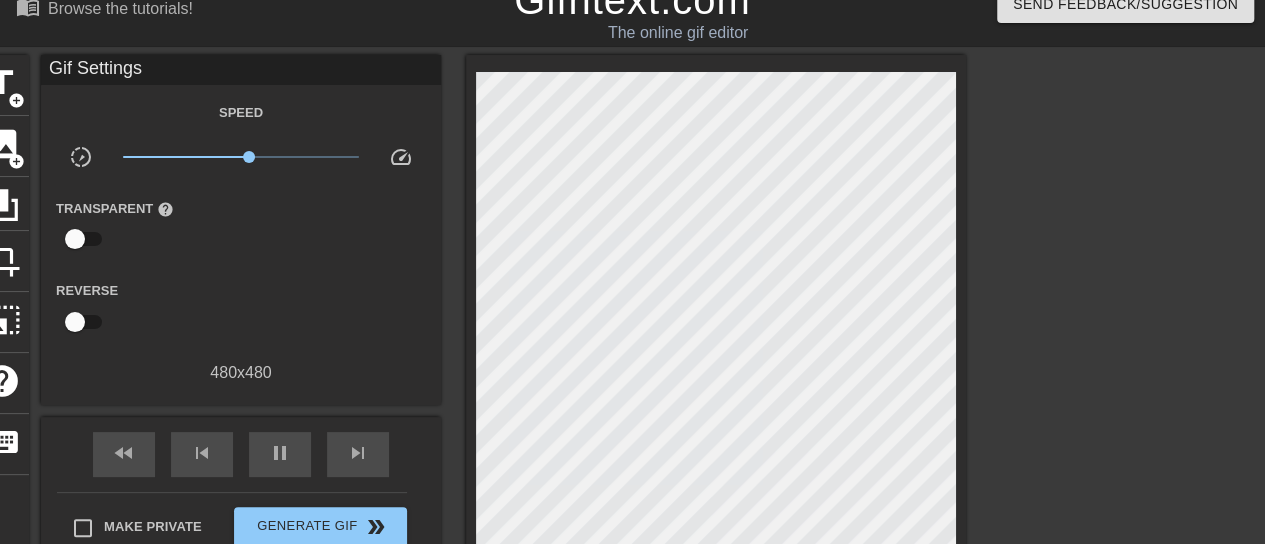 type on "30" 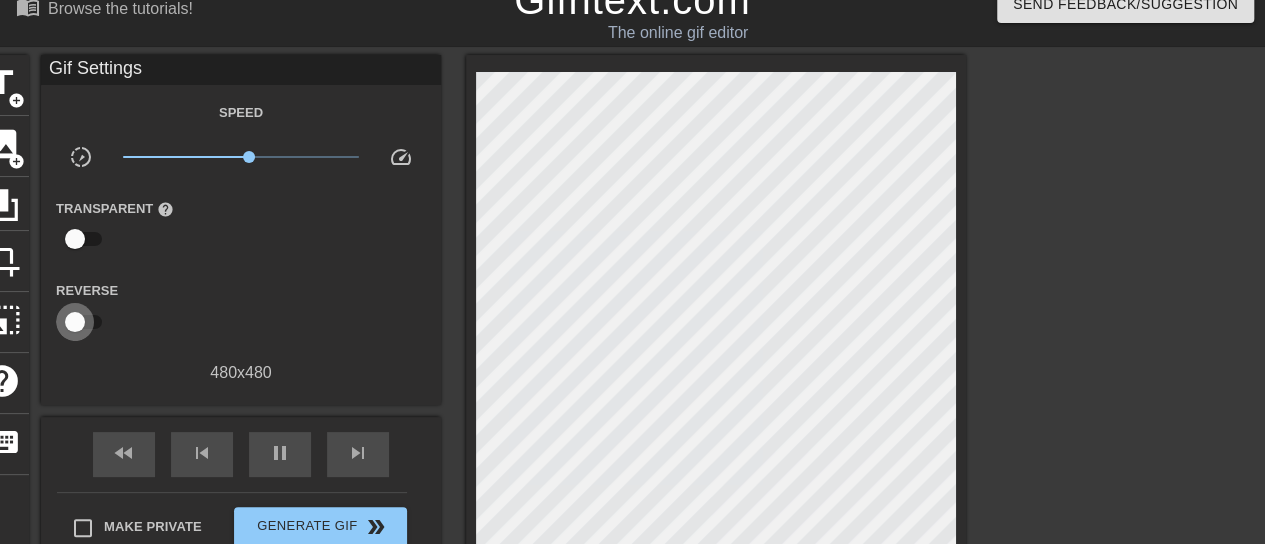 click at bounding box center [75, 322] 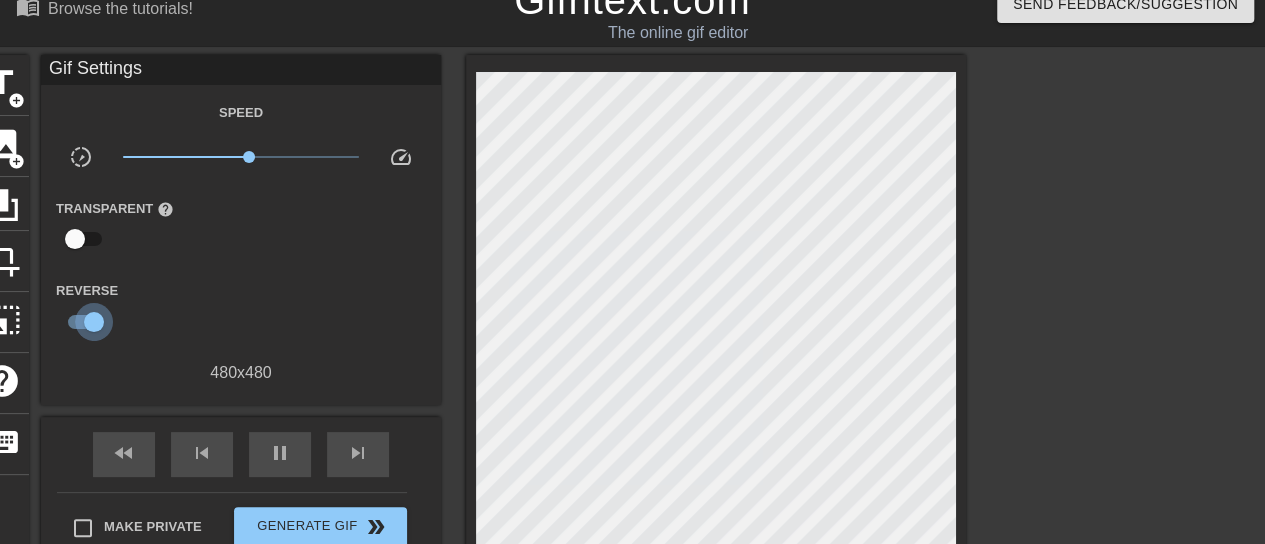type on "40" 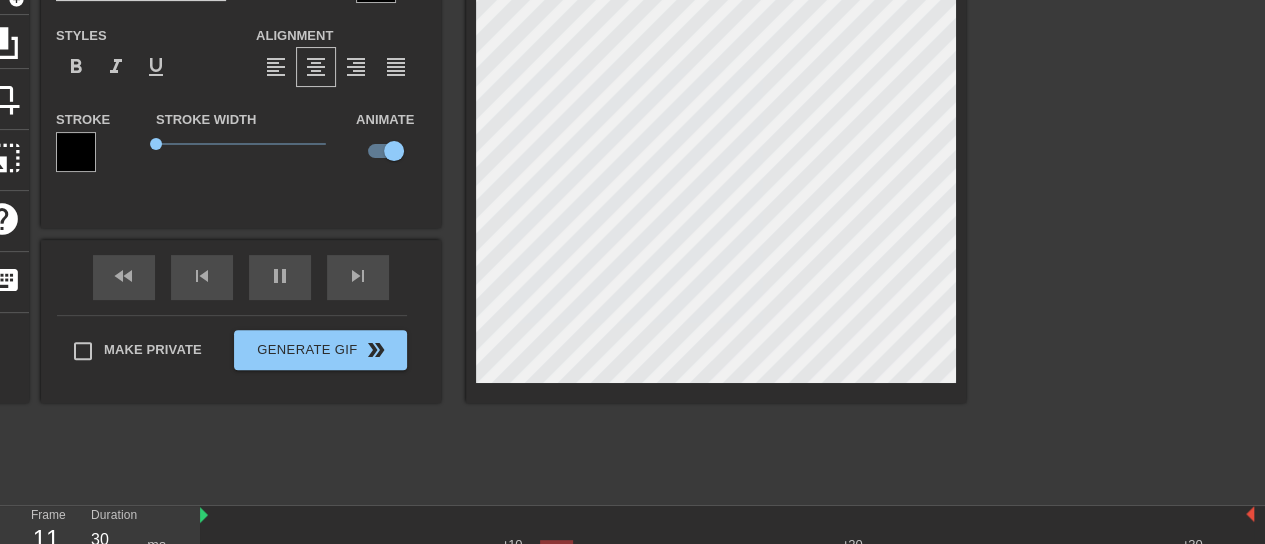 scroll, scrollTop: 257, scrollLeft: 0, axis: vertical 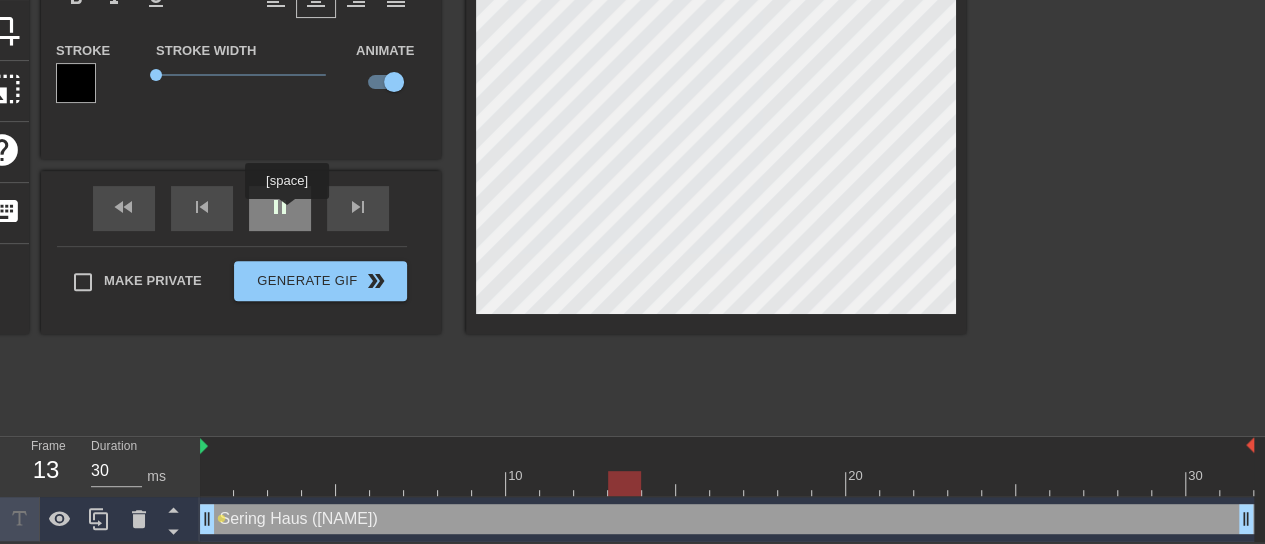 type on "40" 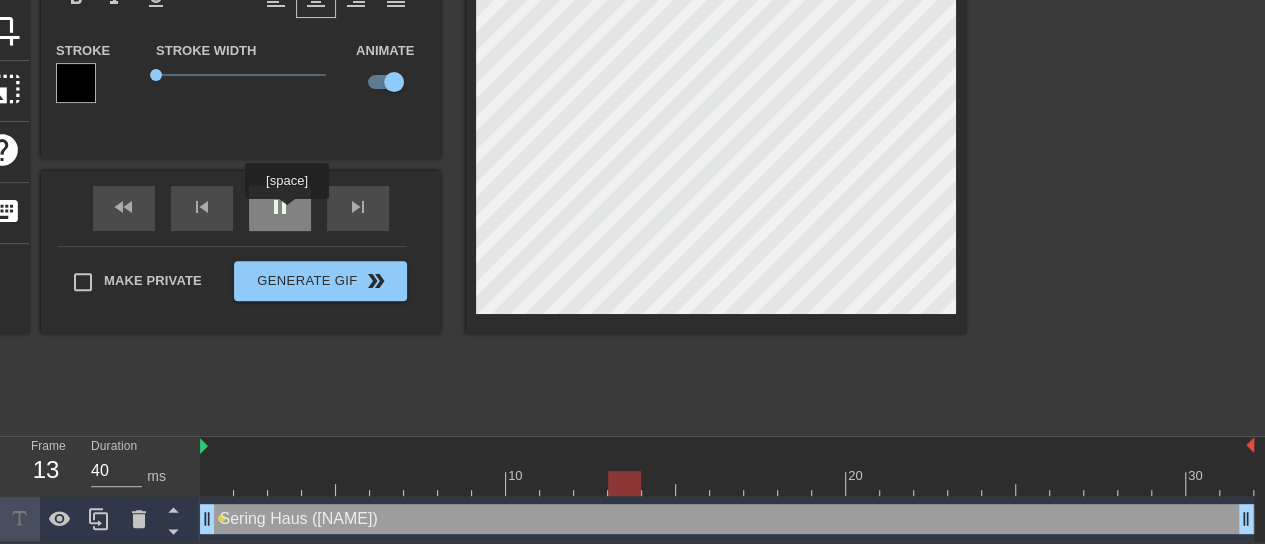 click on "pause" at bounding box center (280, 207) 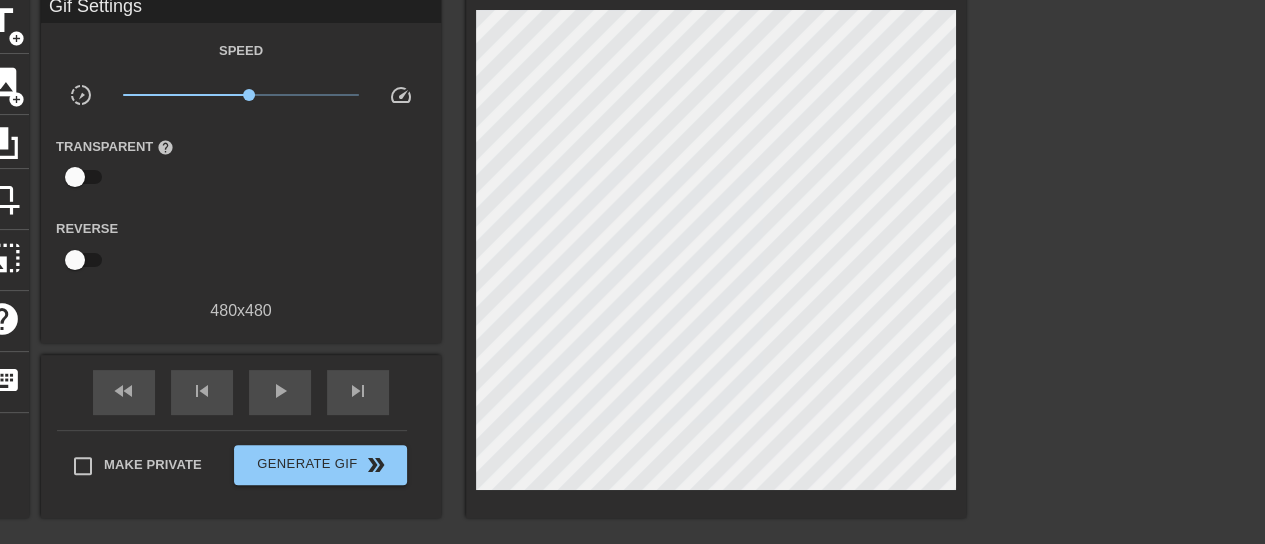 scroll, scrollTop: 84, scrollLeft: 0, axis: vertical 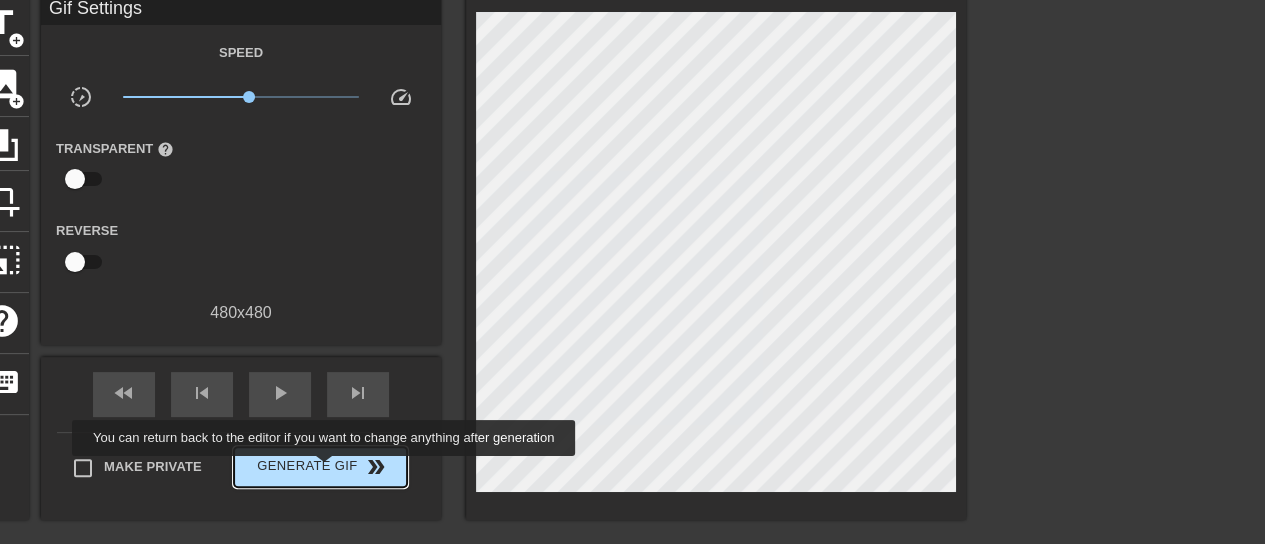 click on "Generate Gif double_arrow" at bounding box center [320, 467] 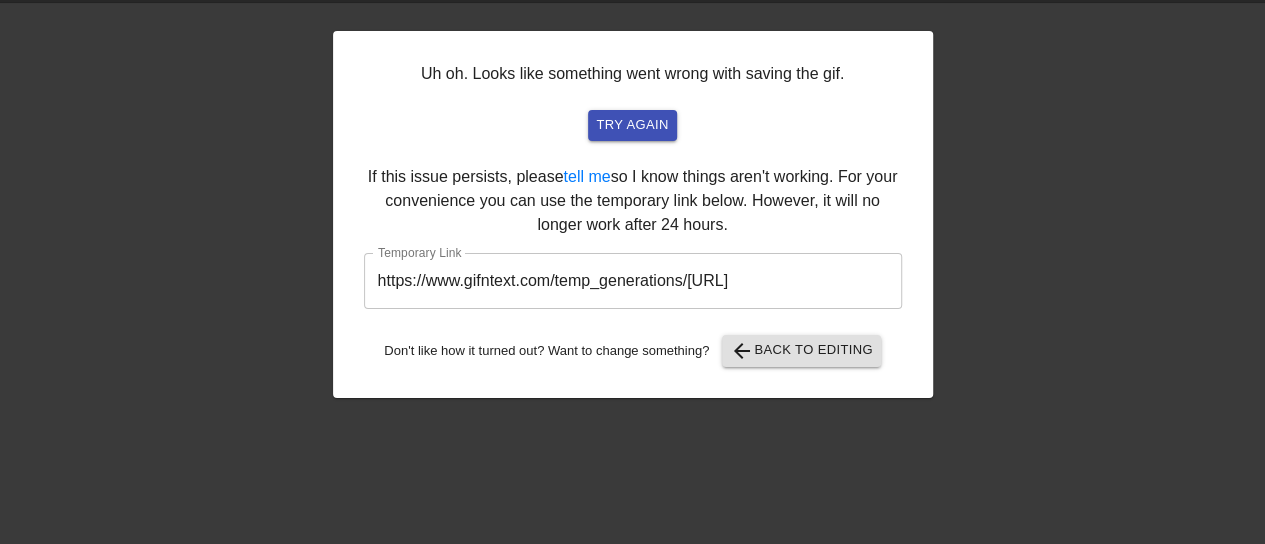 scroll, scrollTop: 69, scrollLeft: 0, axis: vertical 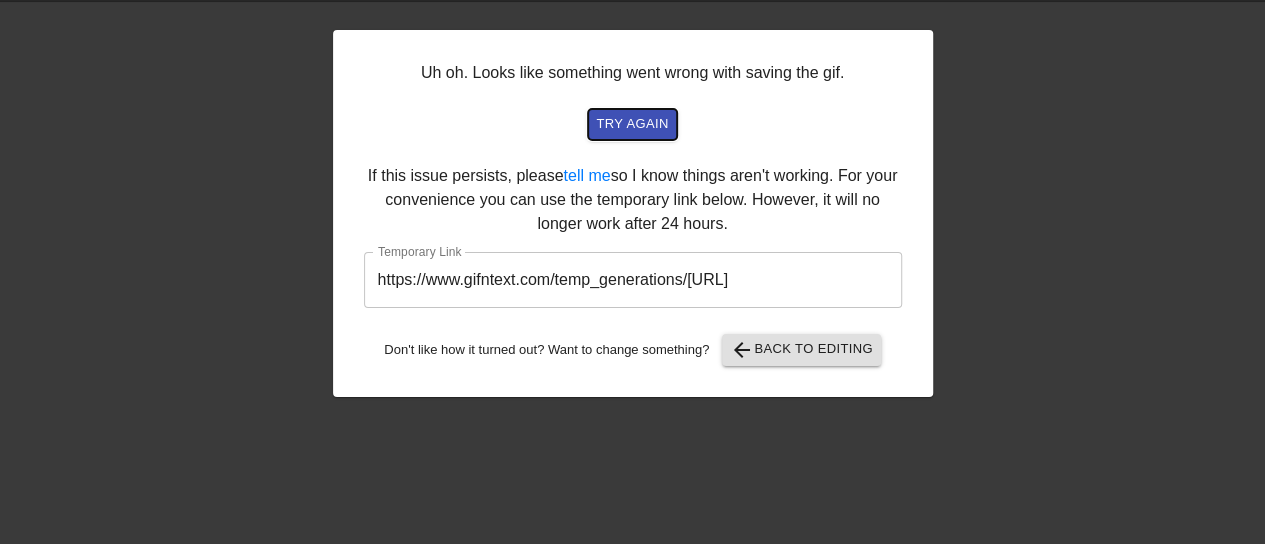 click on "try again" at bounding box center (632, 124) 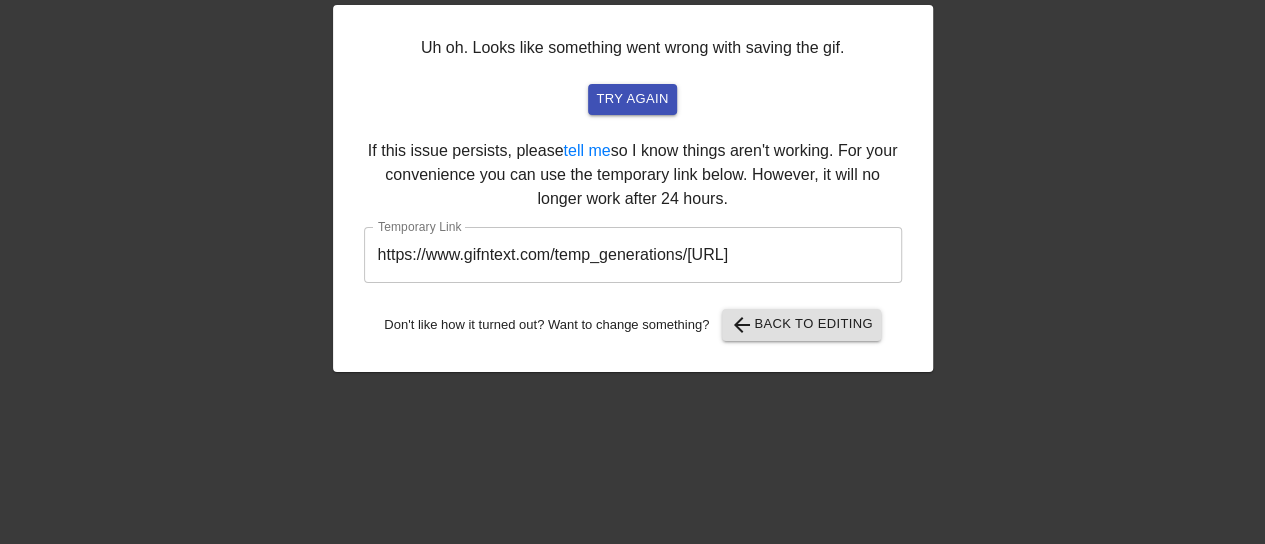 scroll, scrollTop: 144, scrollLeft: 0, axis: vertical 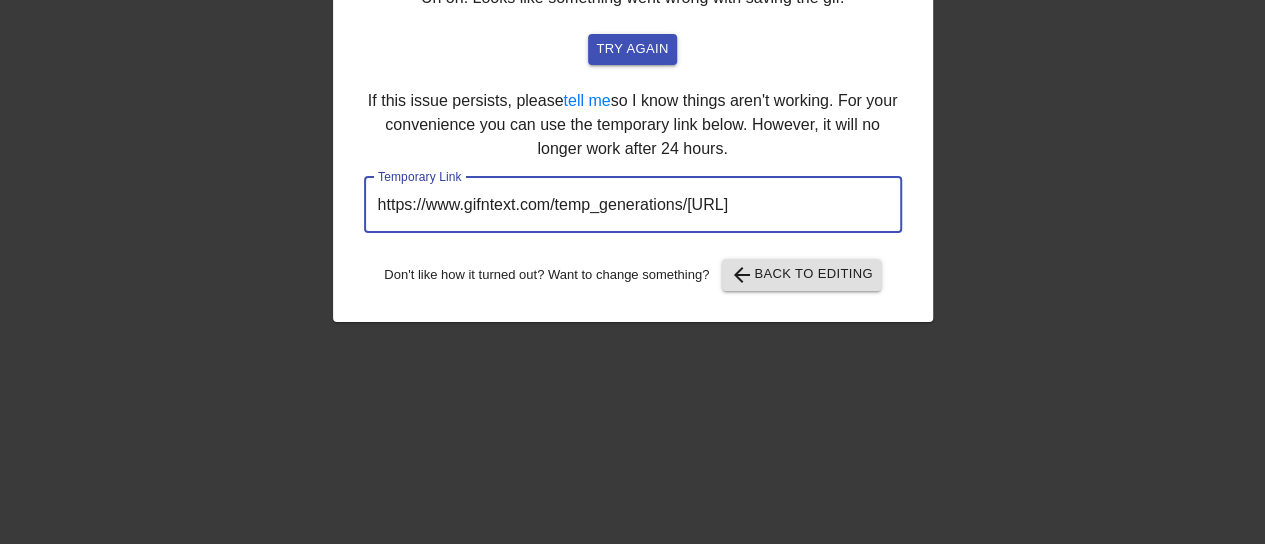 click on "https://www.gifntext.com/temp_generations/[URL]" at bounding box center (633, 205) 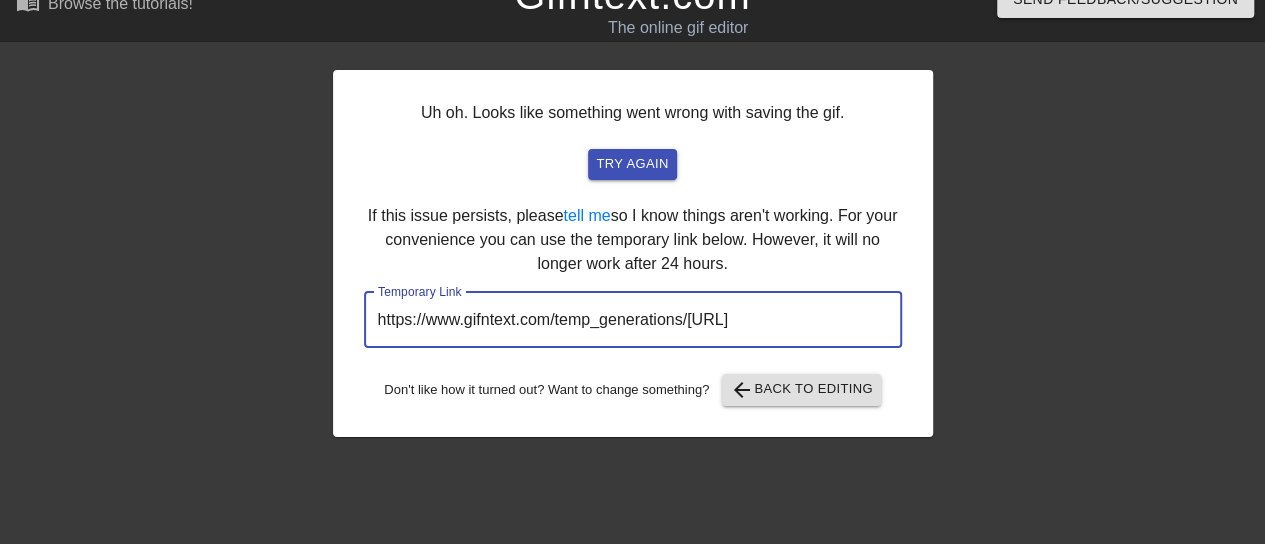 scroll, scrollTop: 7, scrollLeft: 0, axis: vertical 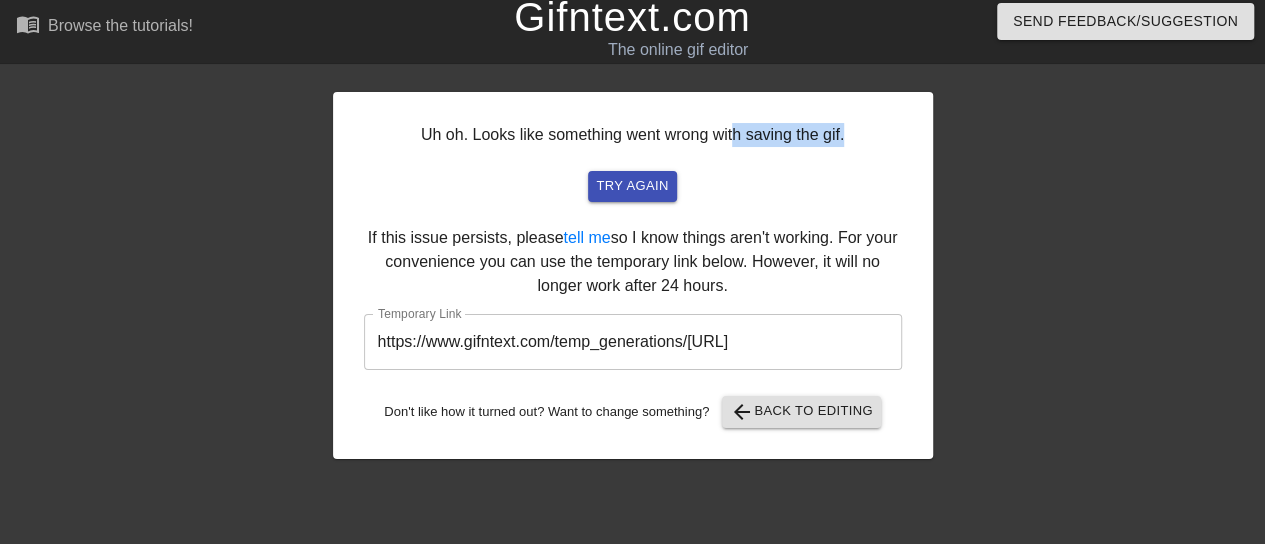 drag, startPoint x: 737, startPoint y: 139, endPoint x: 854, endPoint y: 134, distance: 117.10679 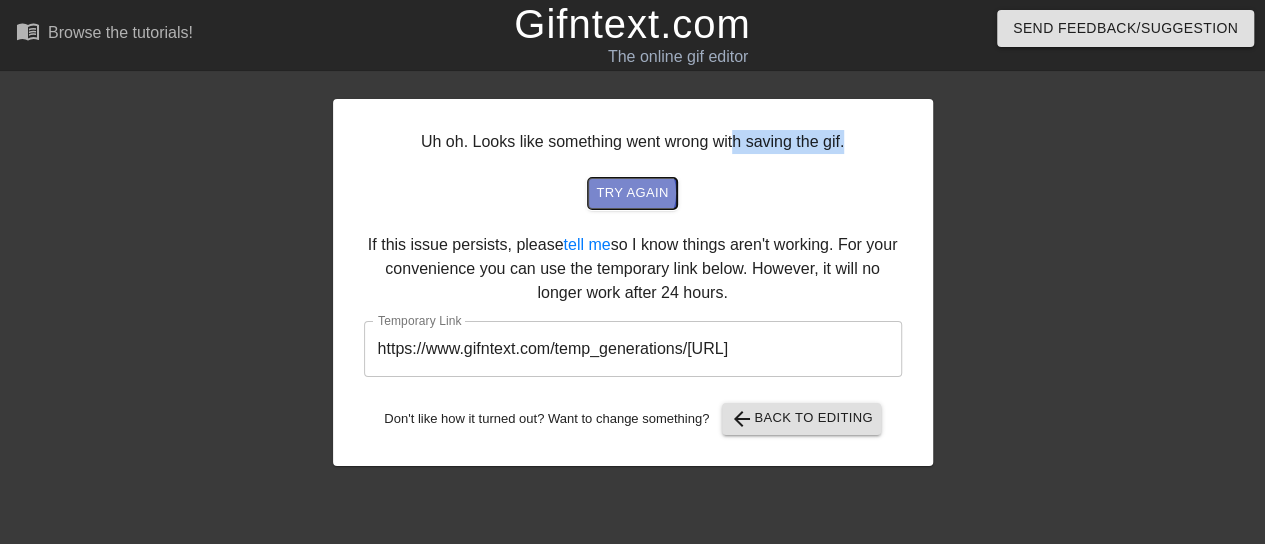 click on "try again" at bounding box center [632, 193] 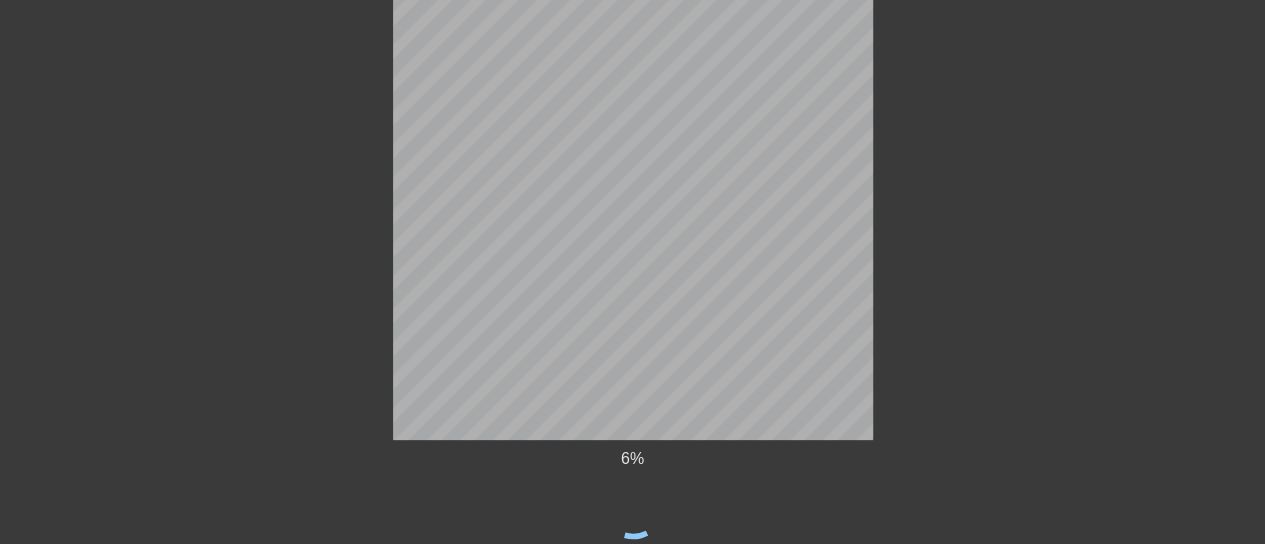 scroll, scrollTop: 180, scrollLeft: 0, axis: vertical 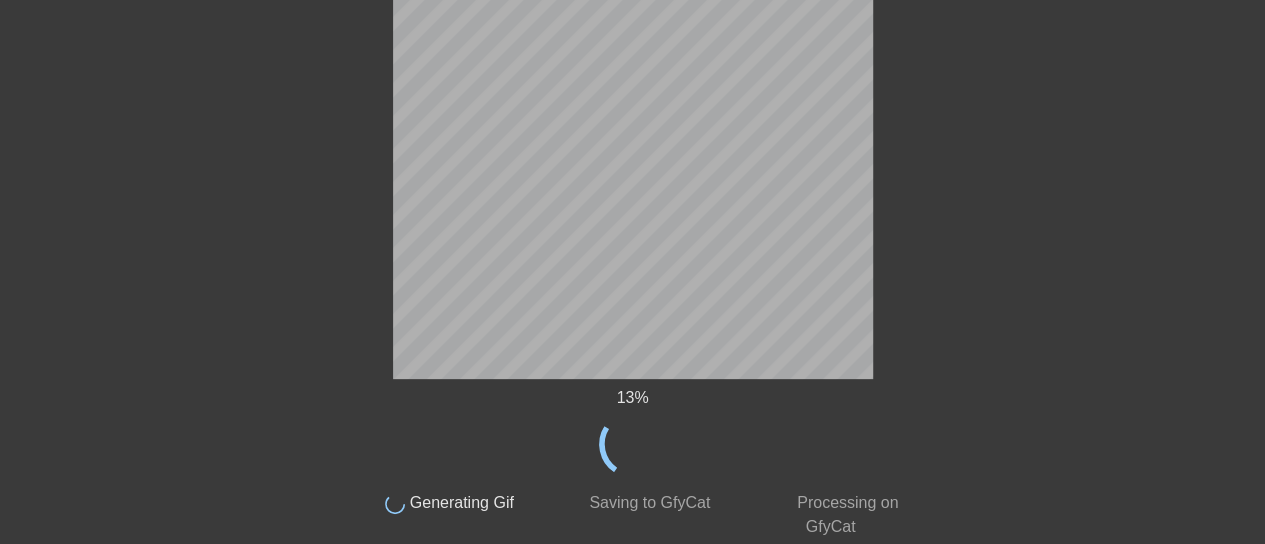 click on "Saving to GfyCat" at bounding box center [647, 502] 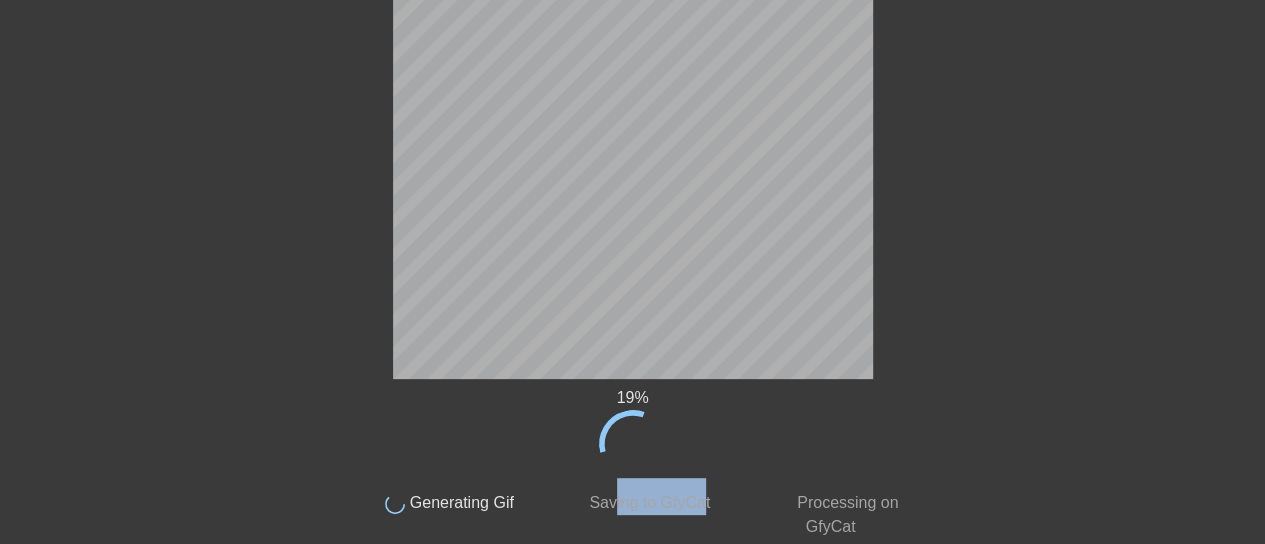 drag, startPoint x: 702, startPoint y: 497, endPoint x: 616, endPoint y: 497, distance: 86 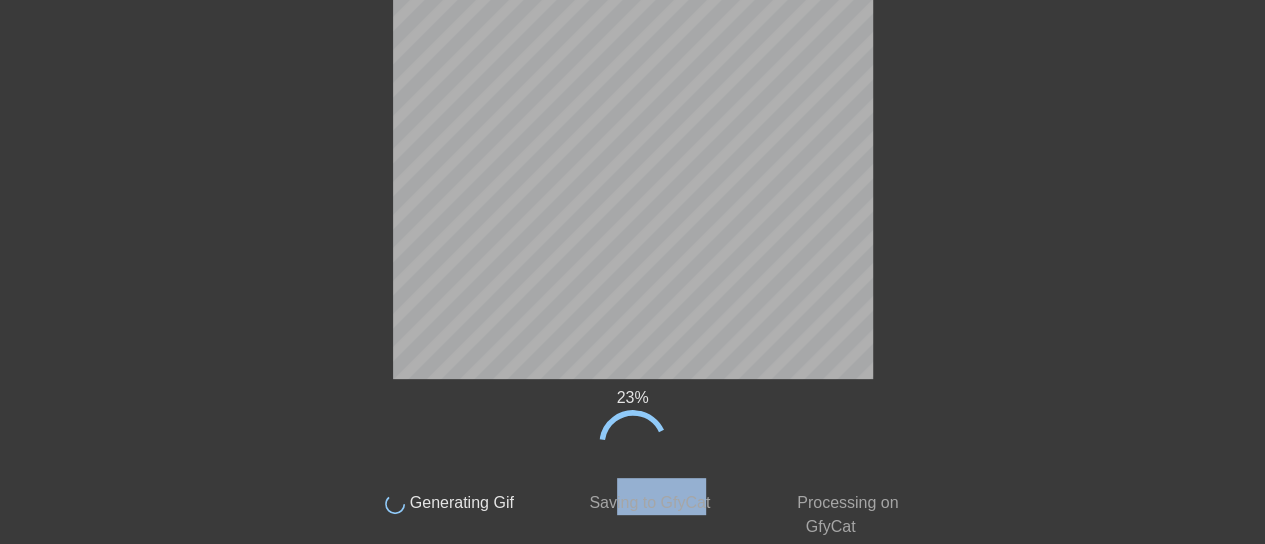 click on "Saving to GfyCat" at bounding box center [647, 502] 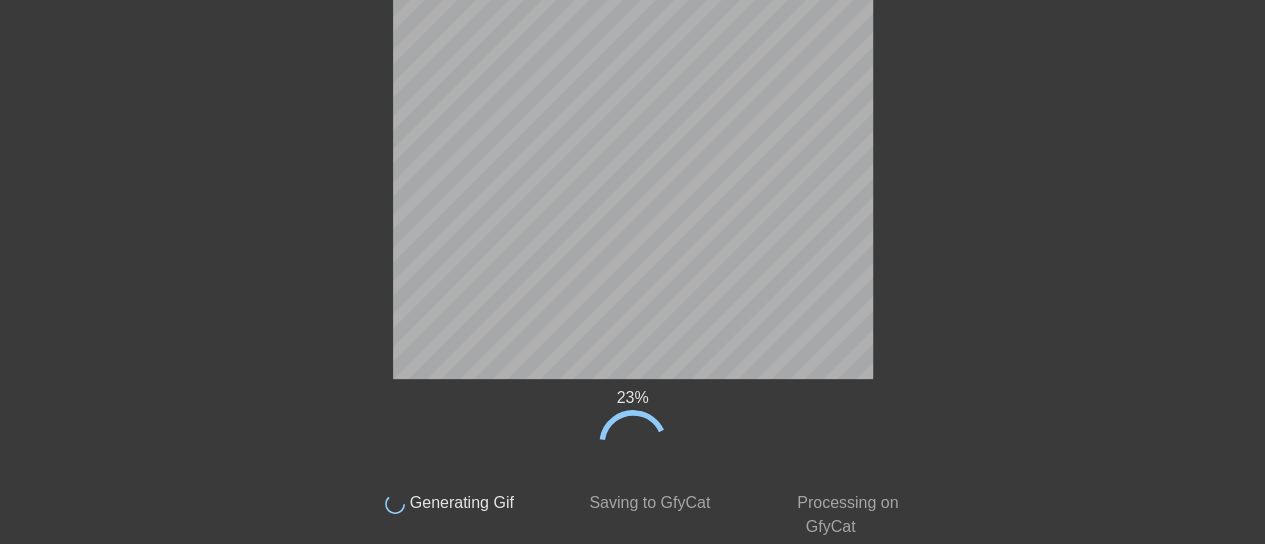 click on "Saving to GfyCat" at bounding box center (647, 502) 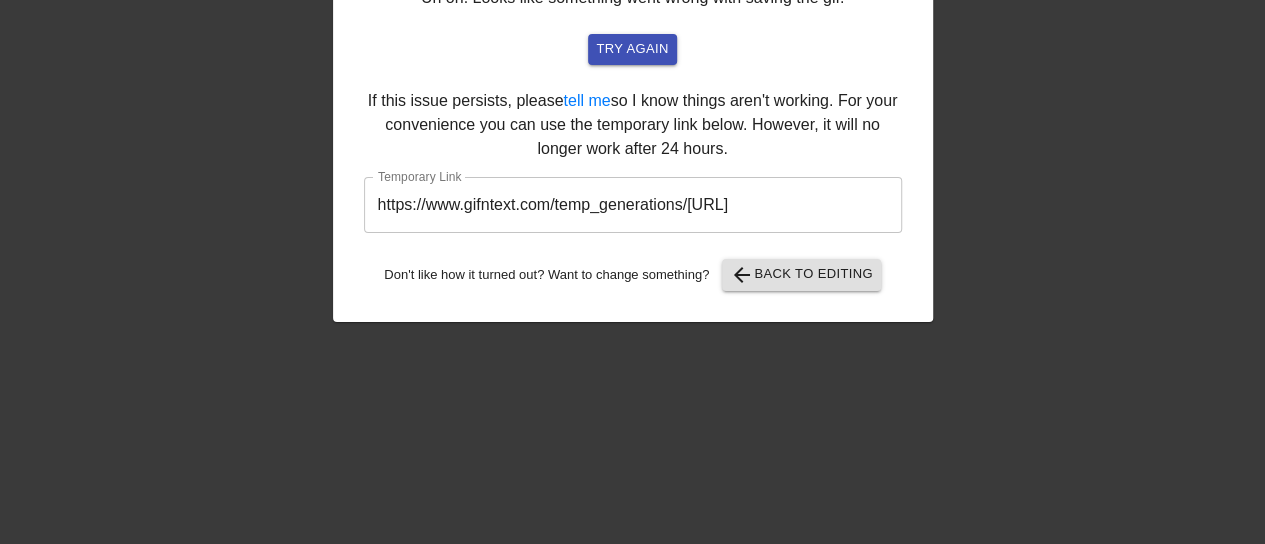 scroll, scrollTop: 144, scrollLeft: 0, axis: vertical 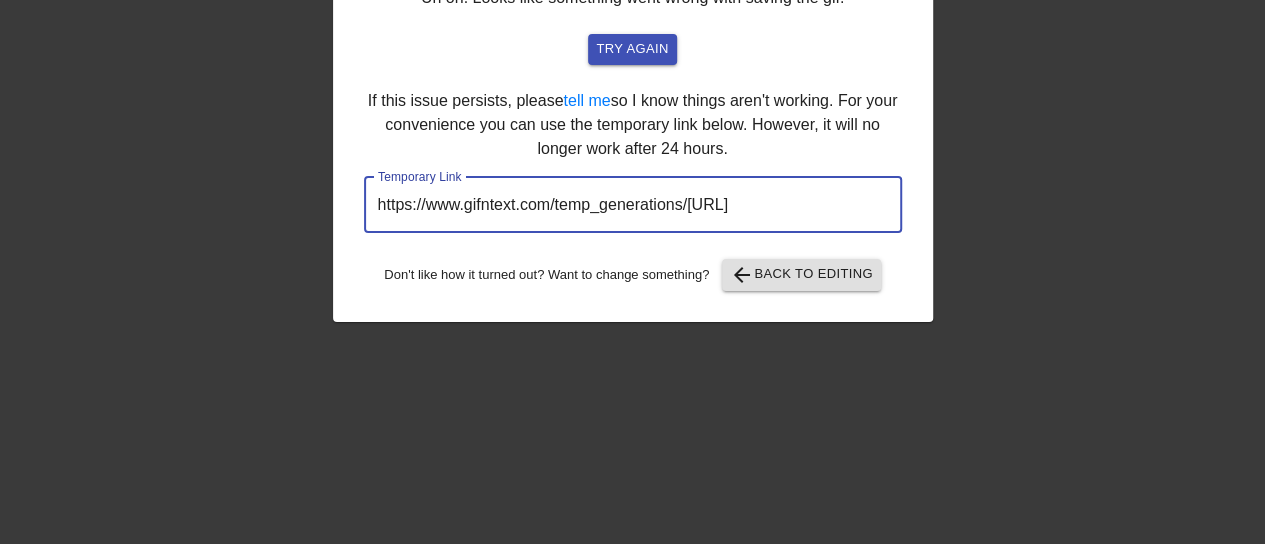 click on "https://www.gifntext.com/temp_generations/[URL]" at bounding box center [633, 205] 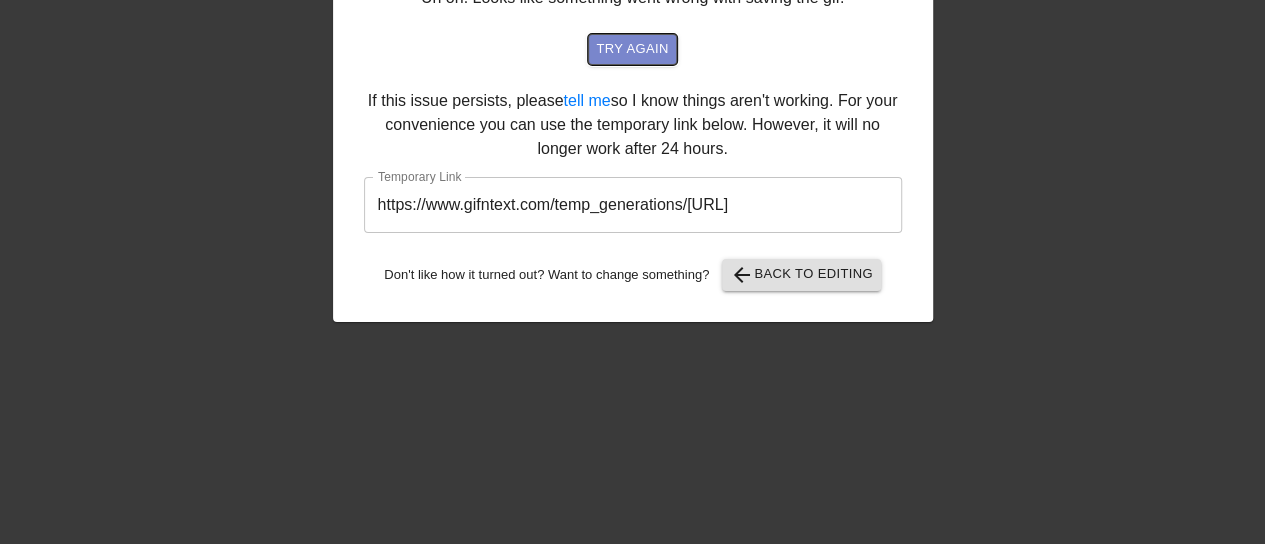 click on "try again" at bounding box center (632, 49) 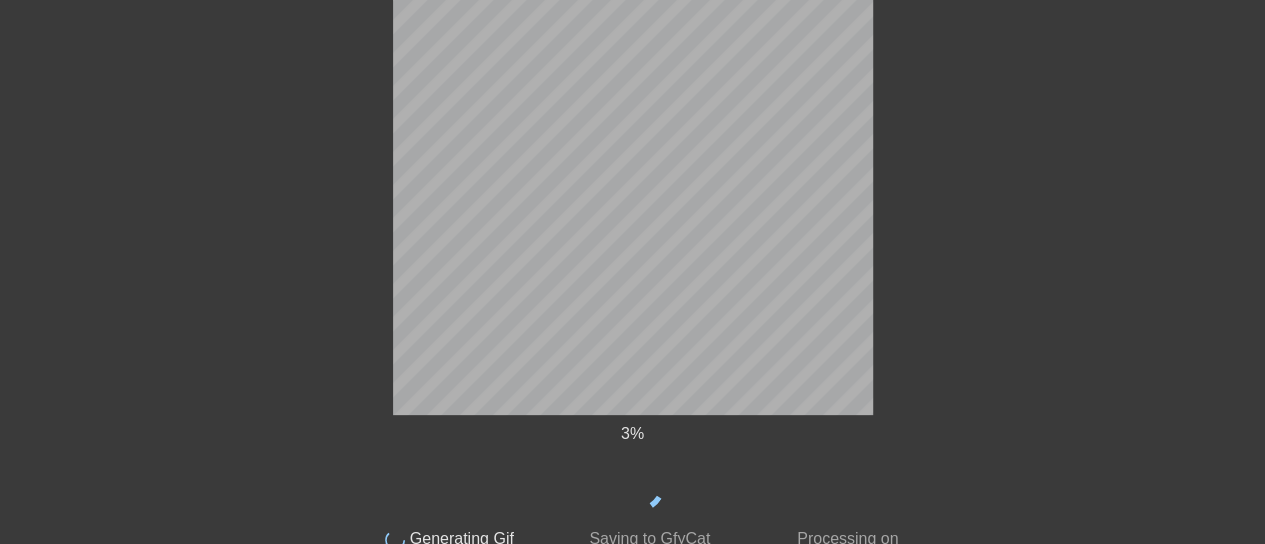scroll, scrollTop: 0, scrollLeft: 0, axis: both 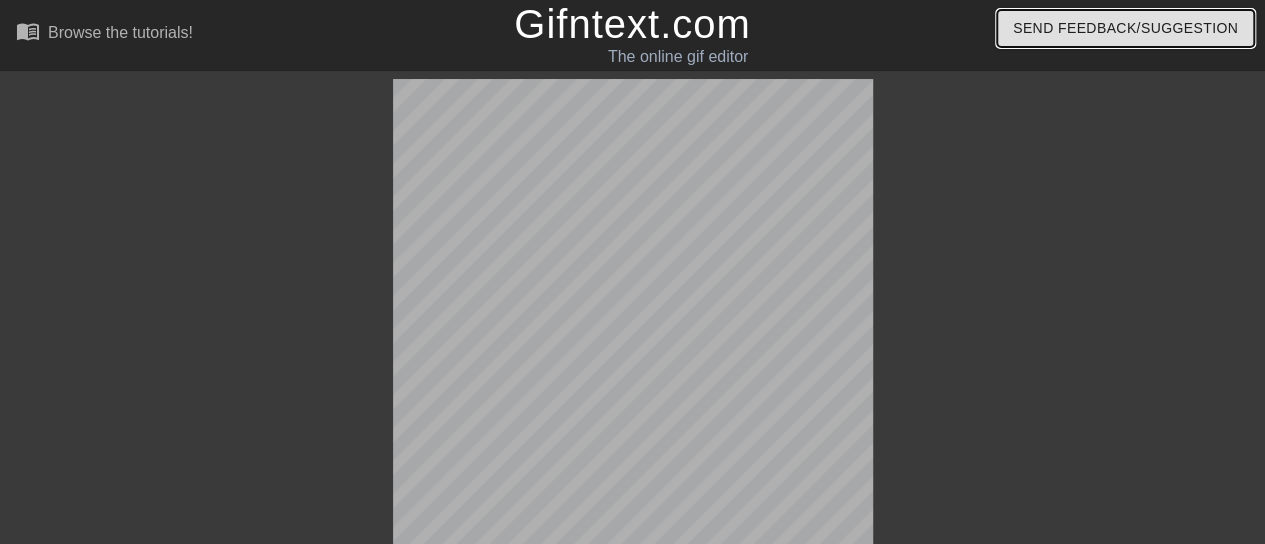 click on "Send Feedback/Suggestion" at bounding box center (1125, 28) 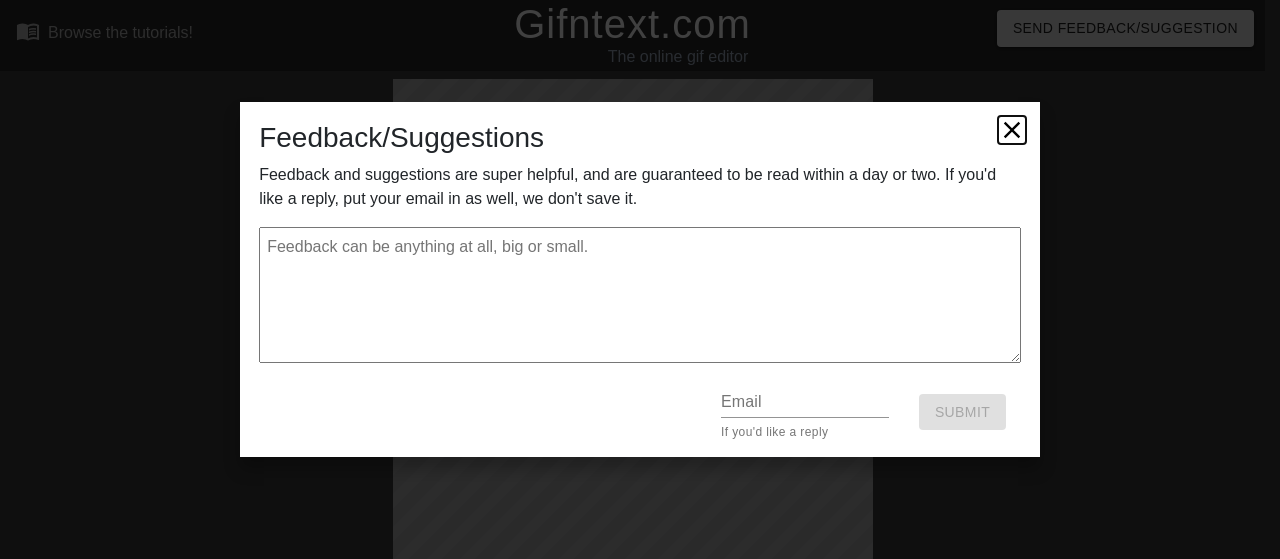 click 